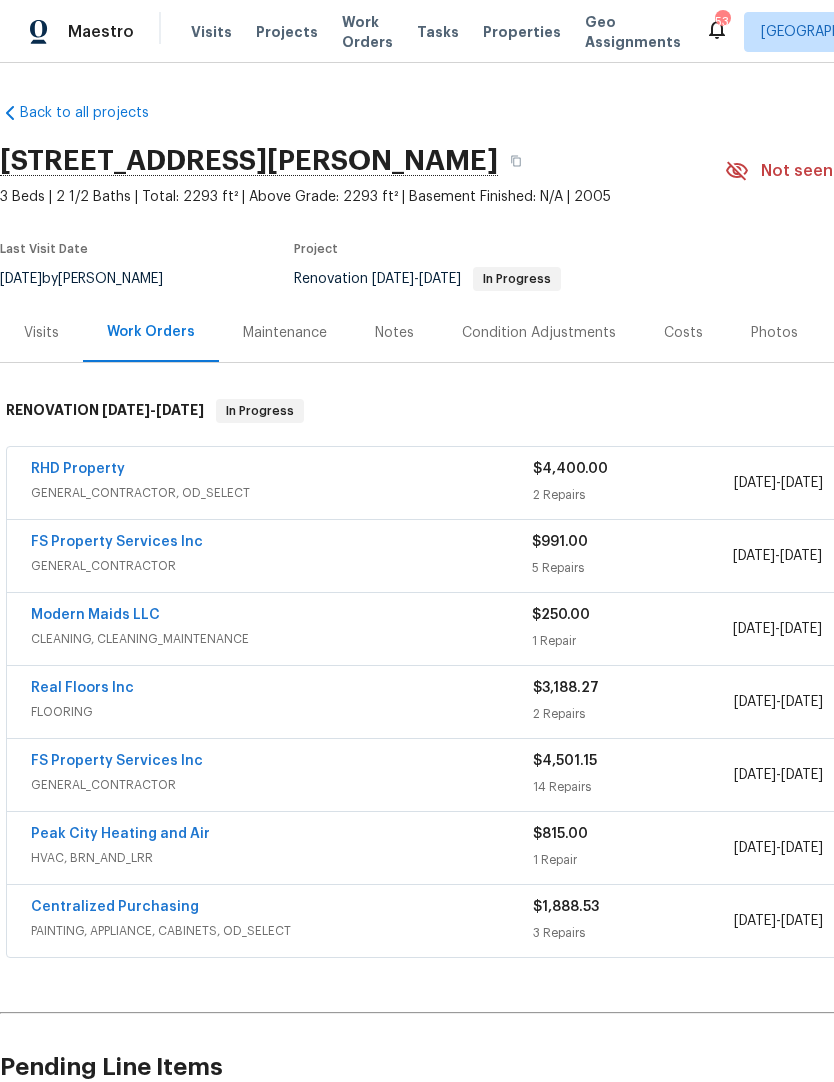 scroll, scrollTop: 0, scrollLeft: 0, axis: both 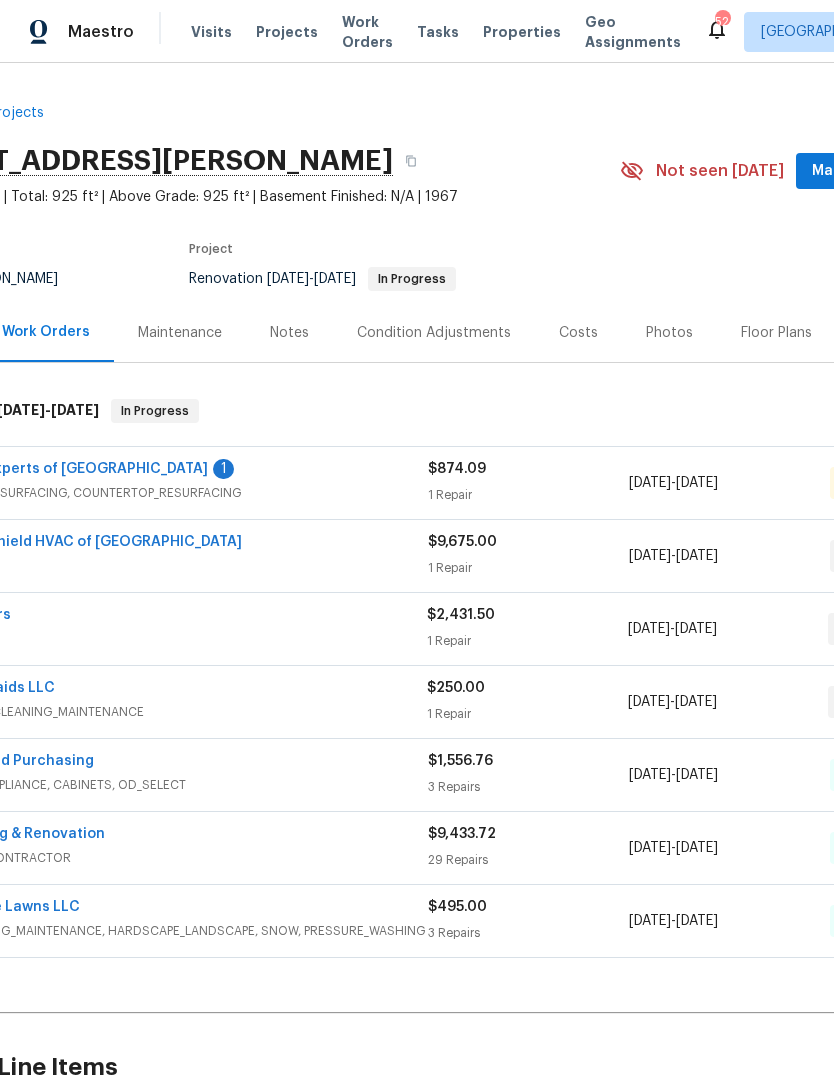 click on "Surface Experts of North Raleigh" at bounding box center [67, 469] 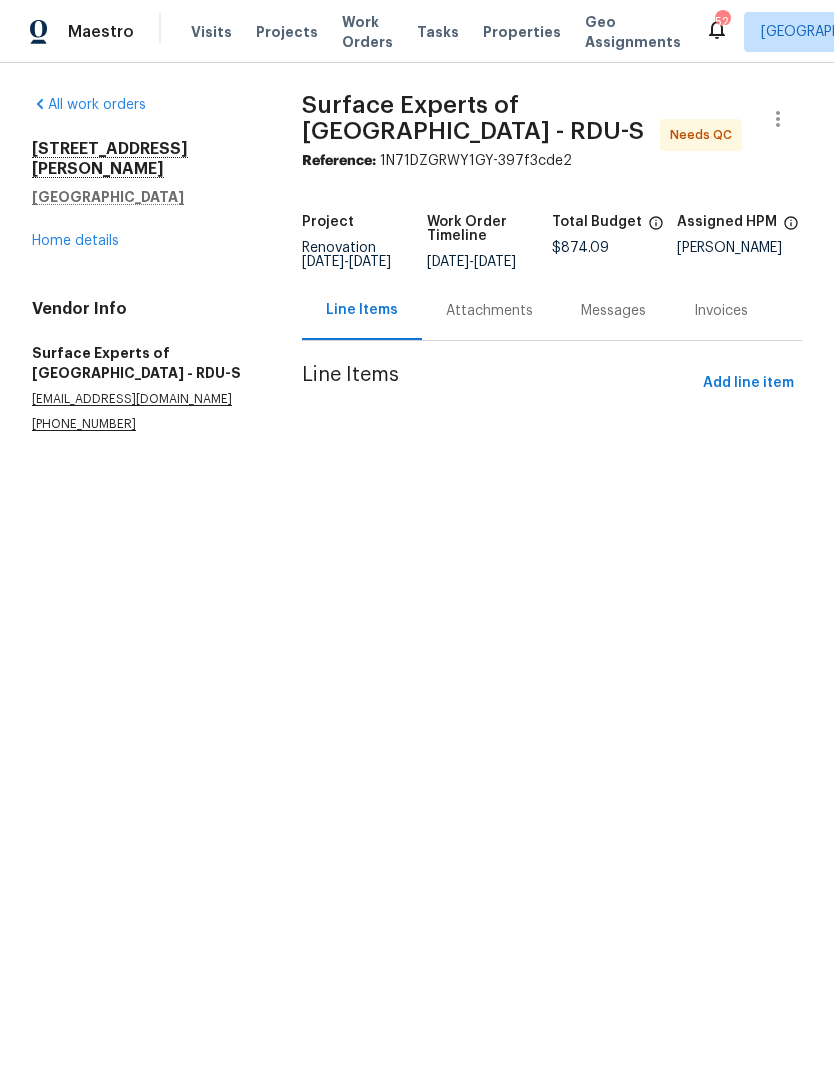 click on "Attachments" at bounding box center (489, 310) 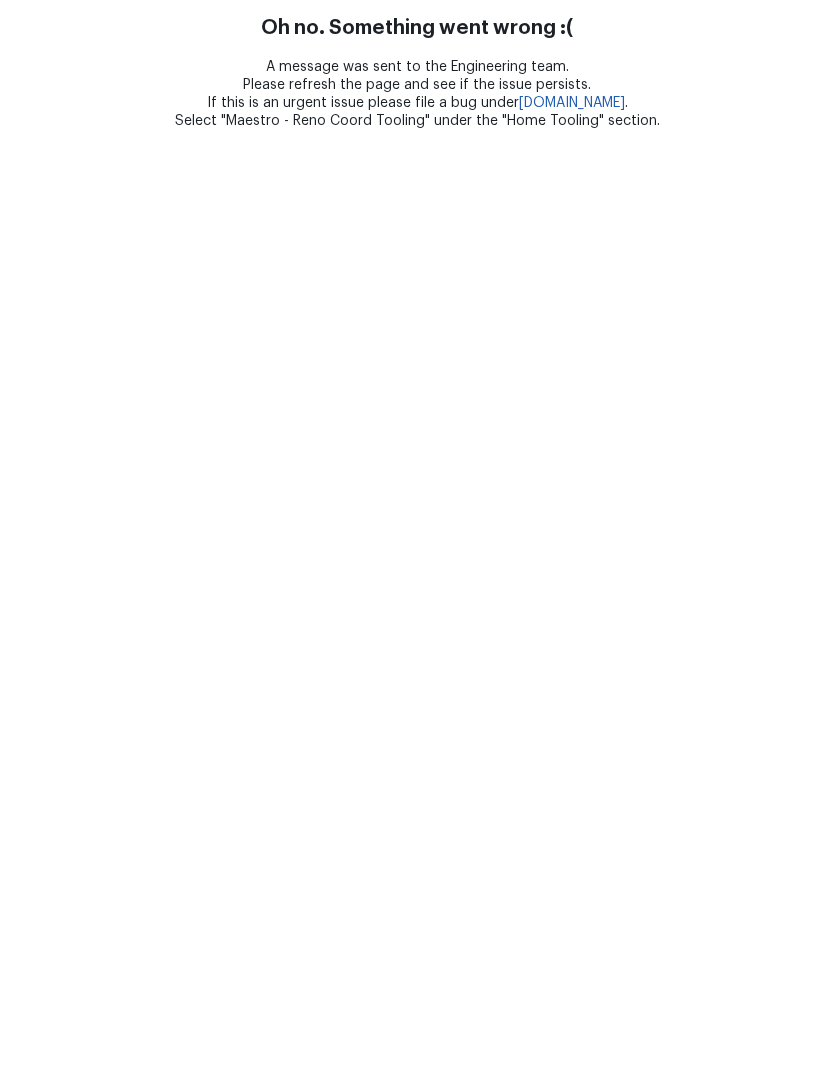 click on "Oh no. Something went wrong :( A message was sent to the Engineering team. Please refresh the page and see if the issue persists. If this is an urgent issue please file a bug under  bugs.opendoor.com . Select "Maestro - Reno Coord Tooling" under the "Home Tooling" section." at bounding box center (417, 65) 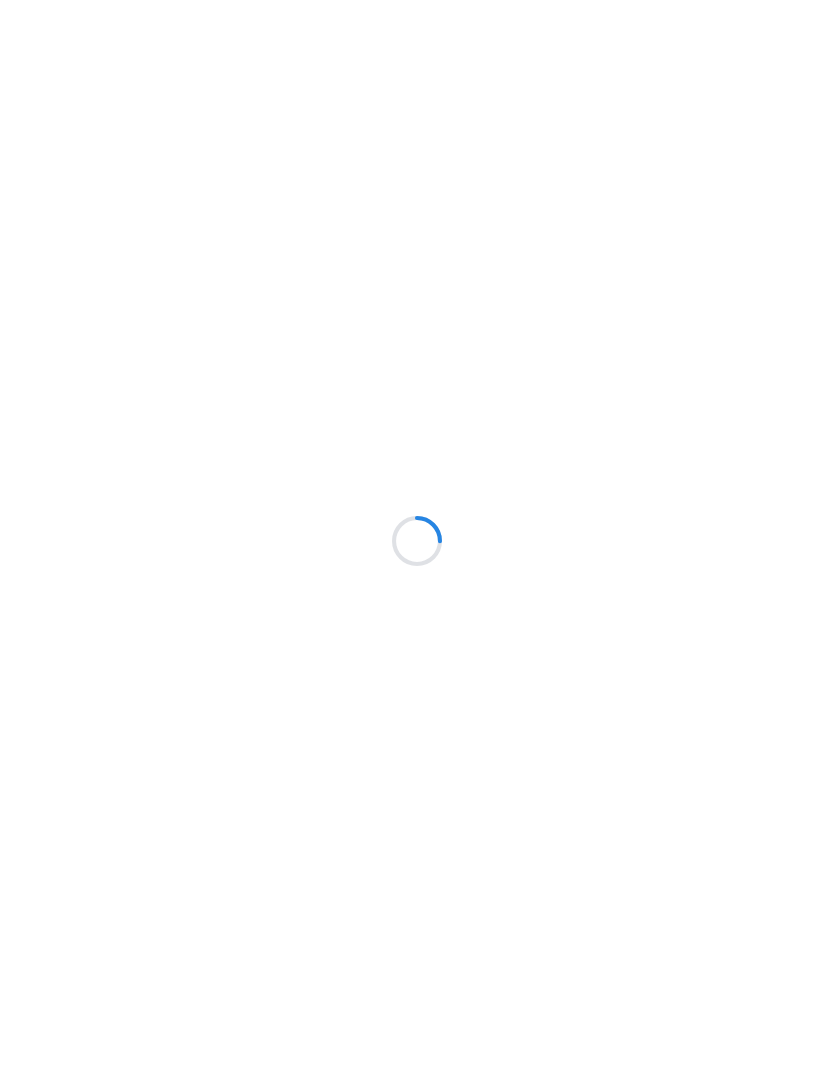scroll, scrollTop: 0, scrollLeft: 0, axis: both 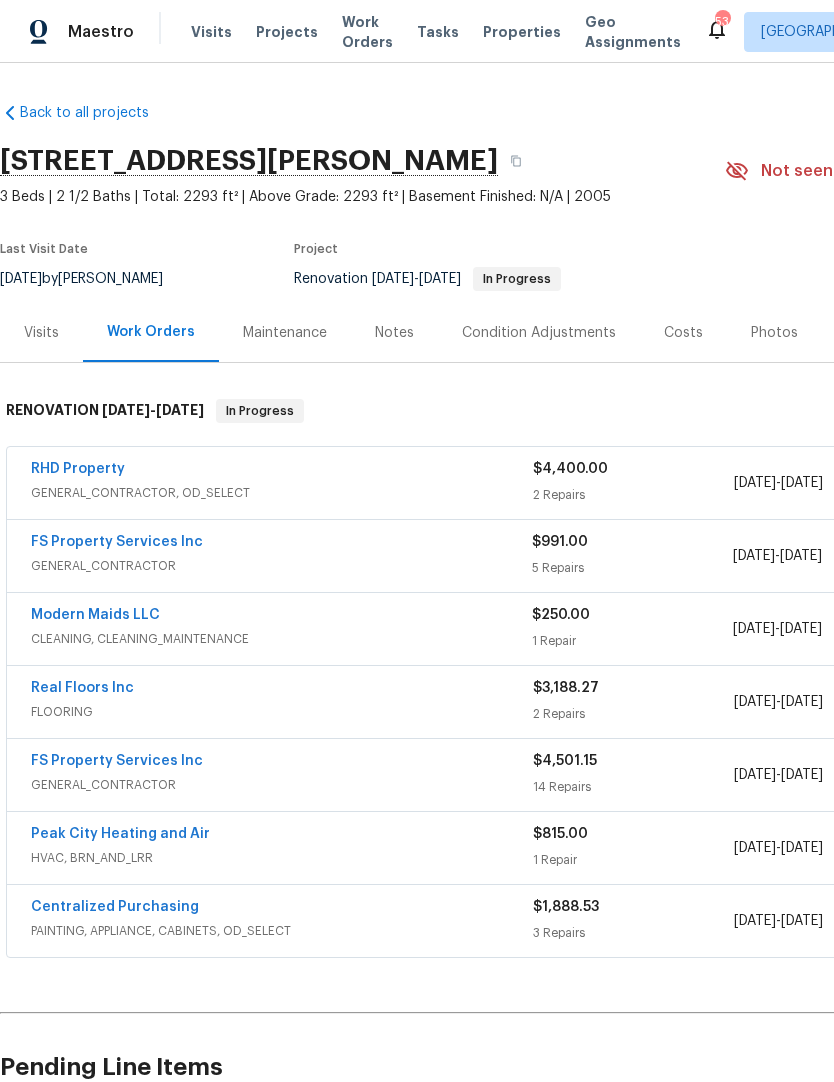 click on "RHD Property" at bounding box center [78, 469] 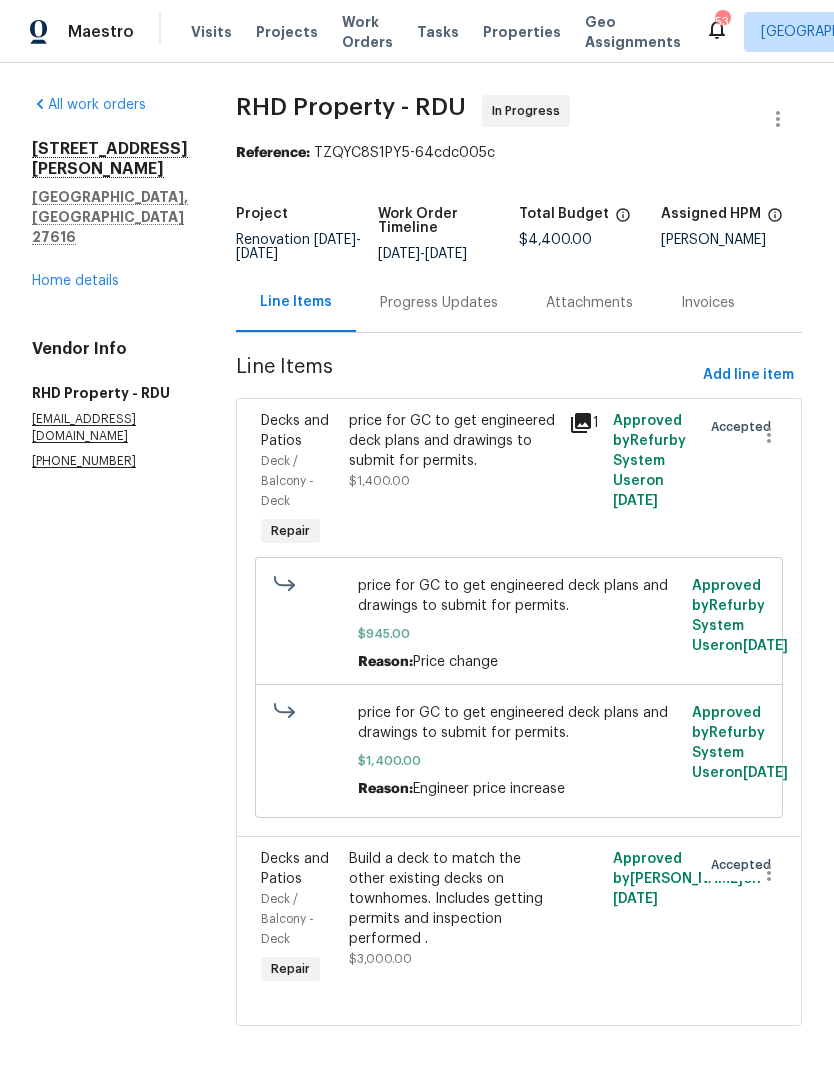 click on "Progress Updates" at bounding box center [439, 303] 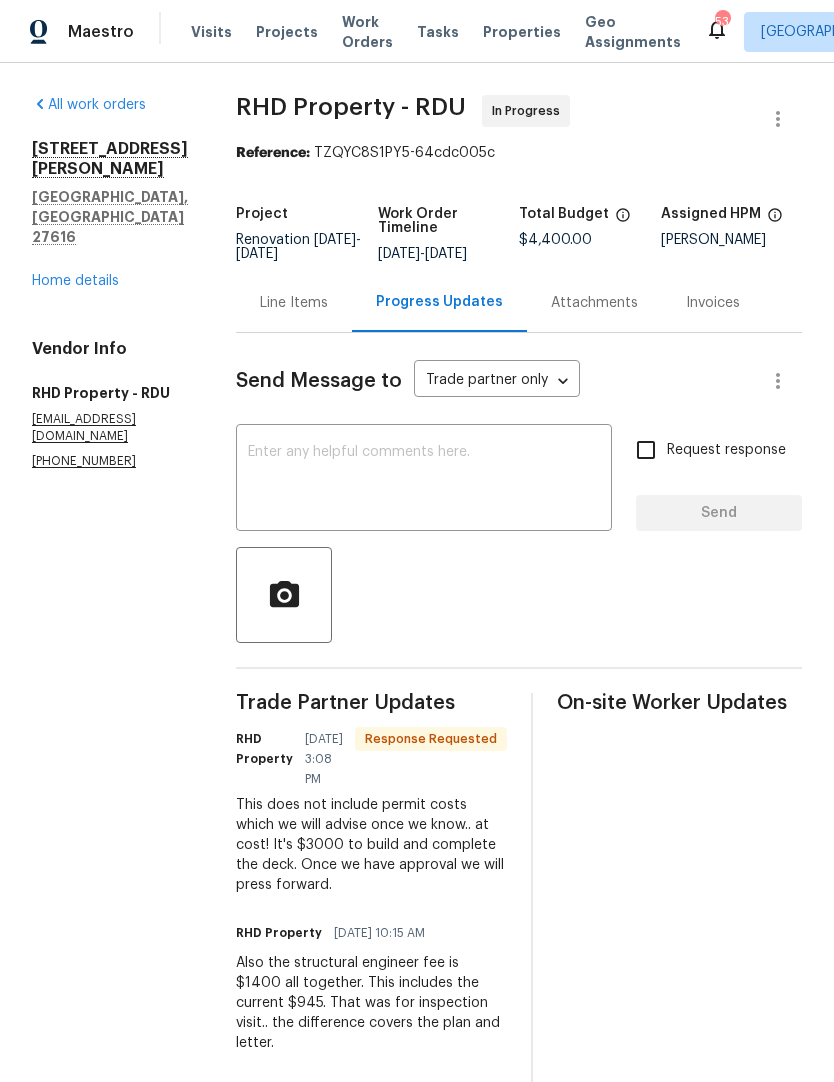 click on "Line Items" at bounding box center (294, 303) 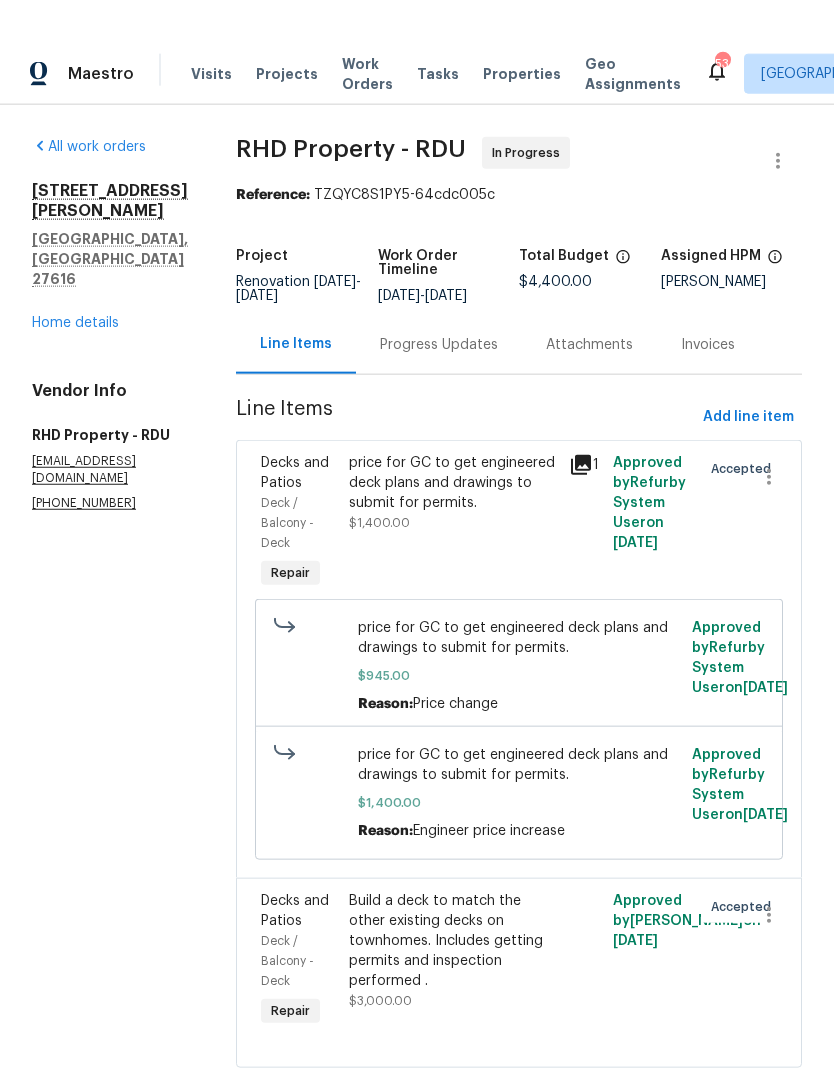 scroll, scrollTop: 0, scrollLeft: 0, axis: both 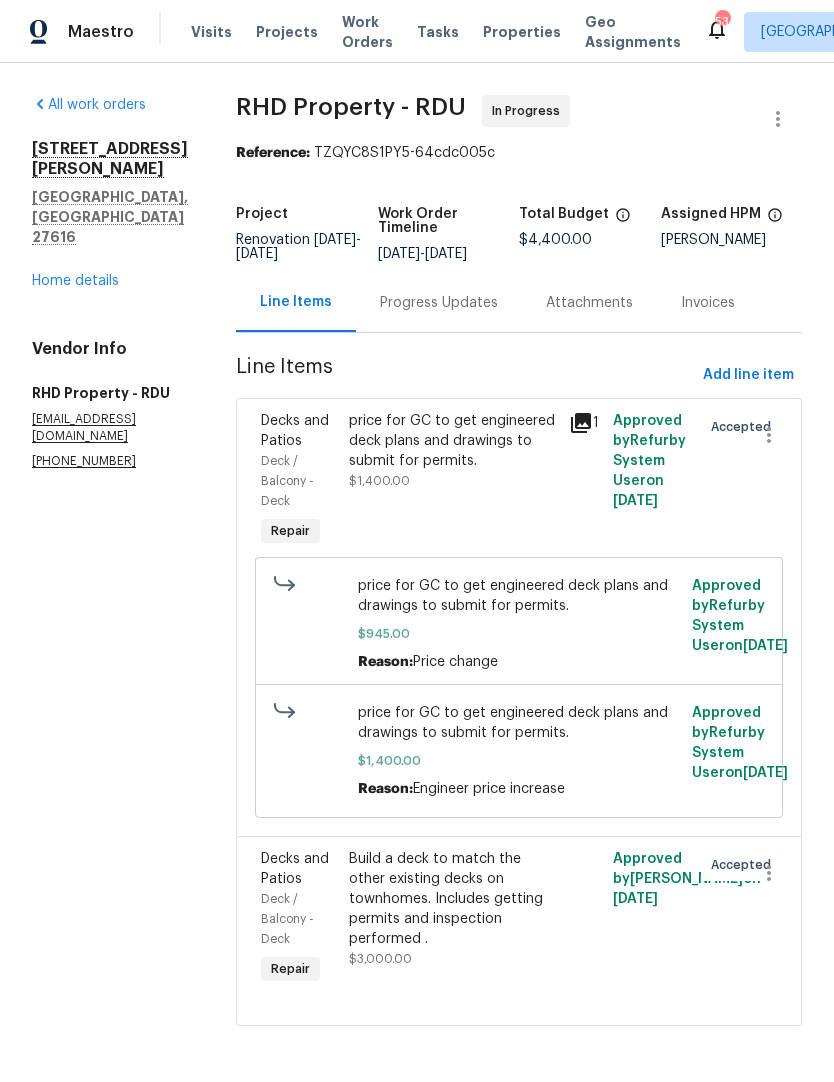 click on "Progress Updates" at bounding box center (439, 303) 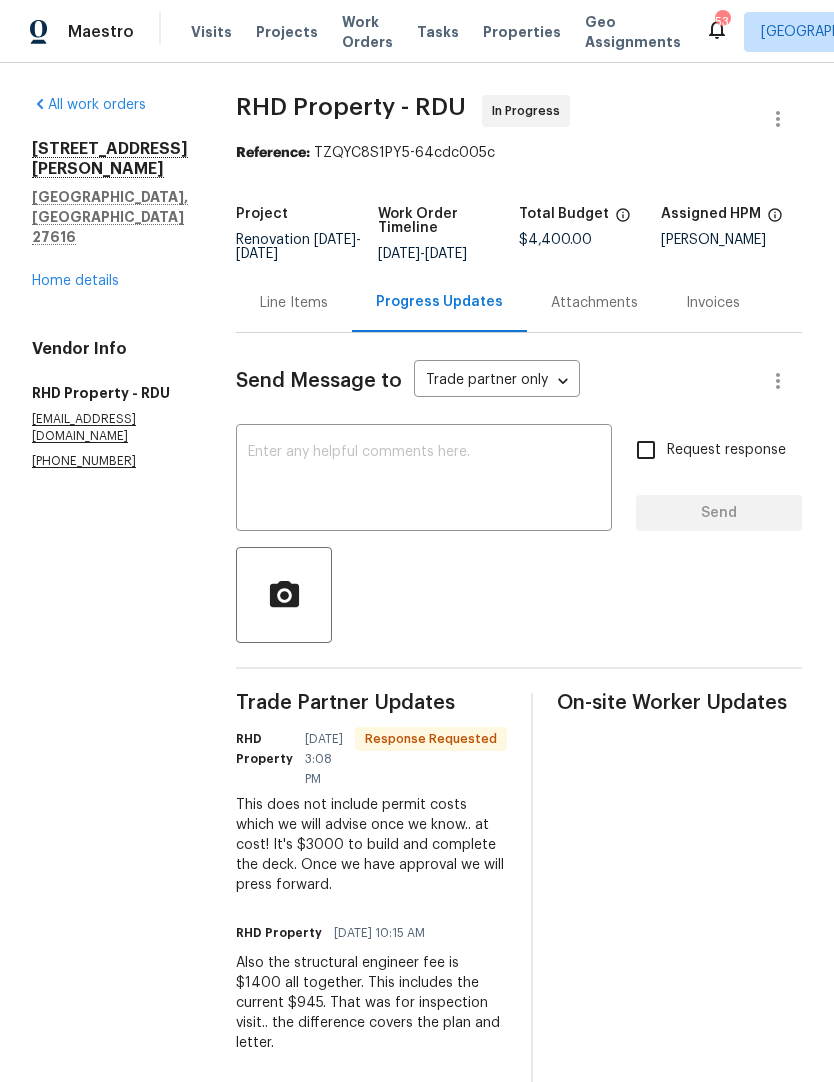 click at bounding box center (424, 480) 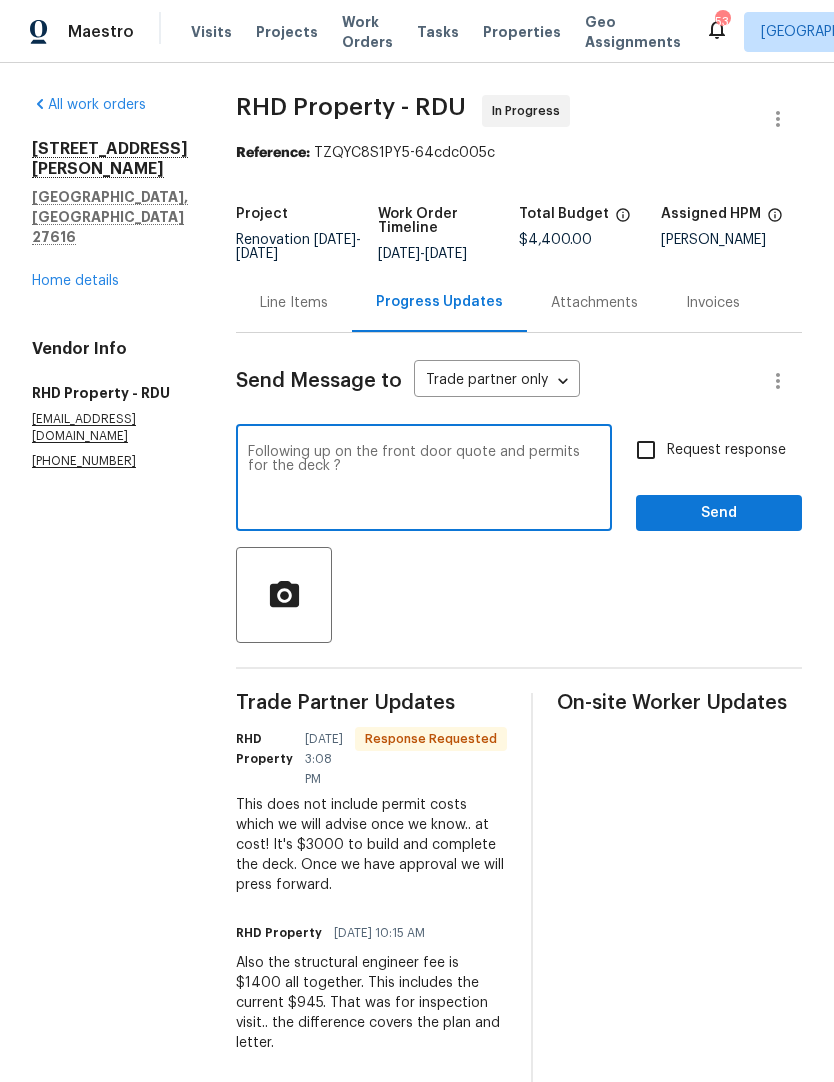 type on "Following up on the front door quote and permits for the deck ?" 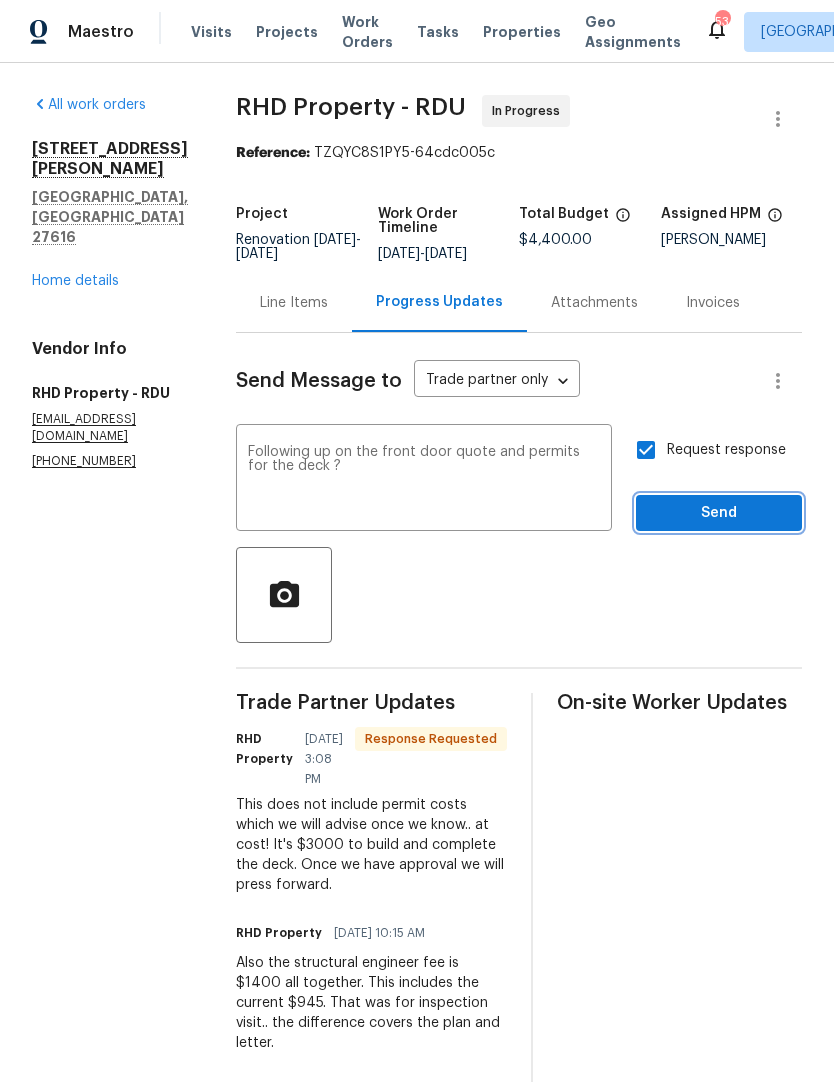 click on "Send" at bounding box center (719, 513) 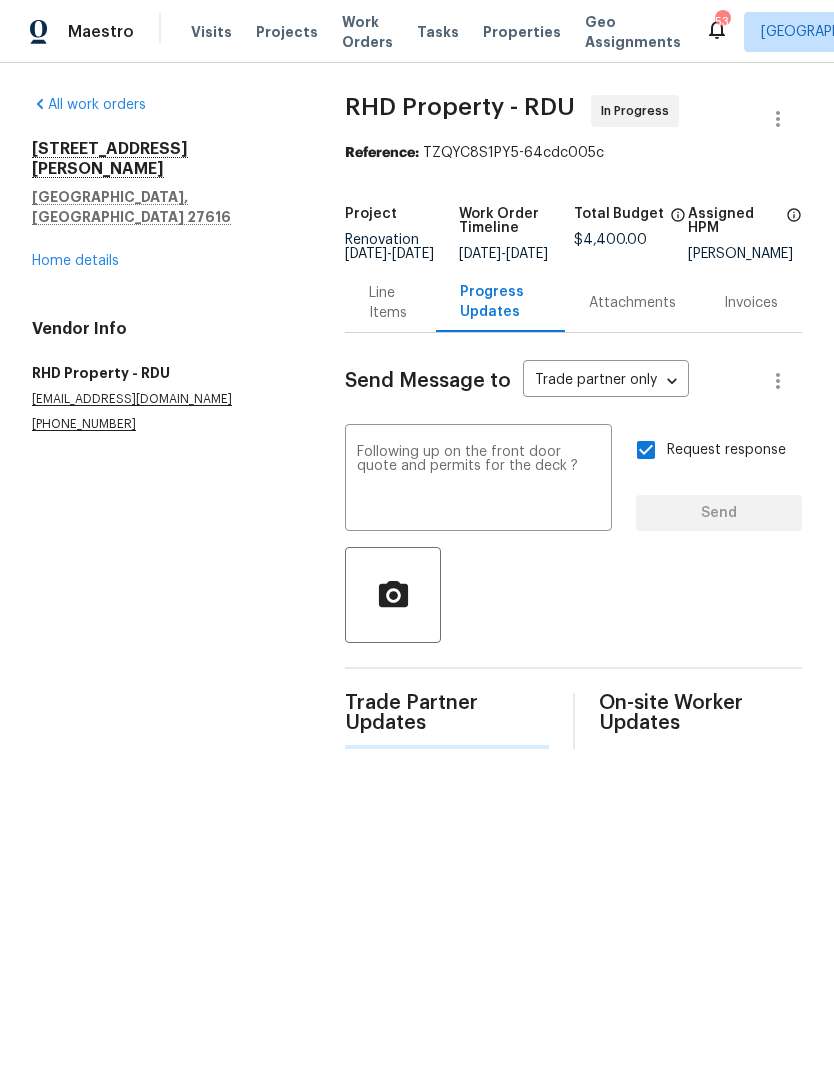 type 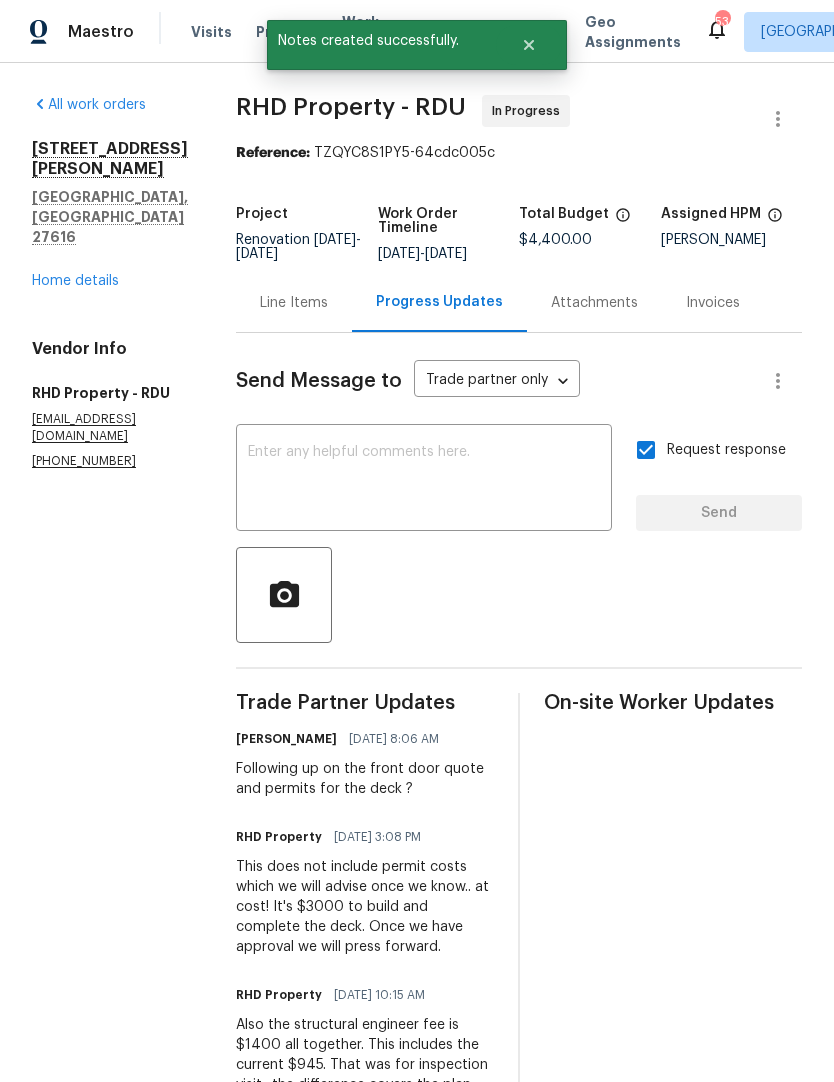 click on "Home details" at bounding box center [75, 281] 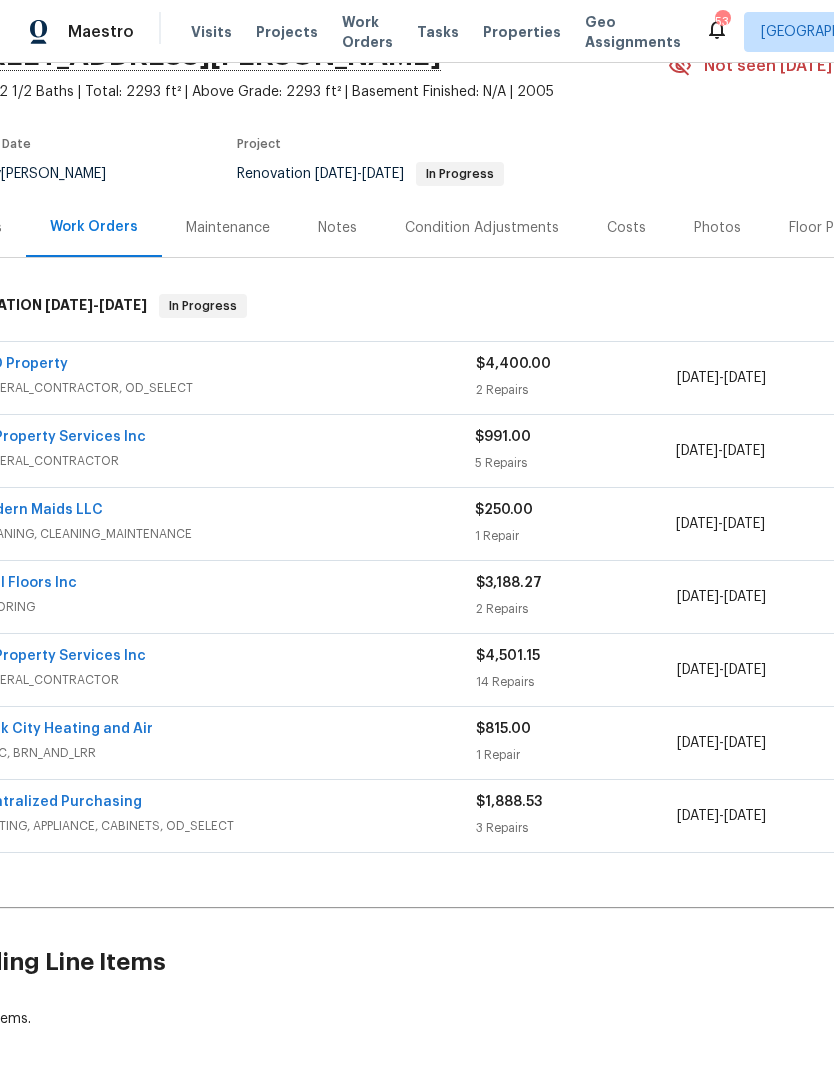 scroll, scrollTop: 105, scrollLeft: 58, axis: both 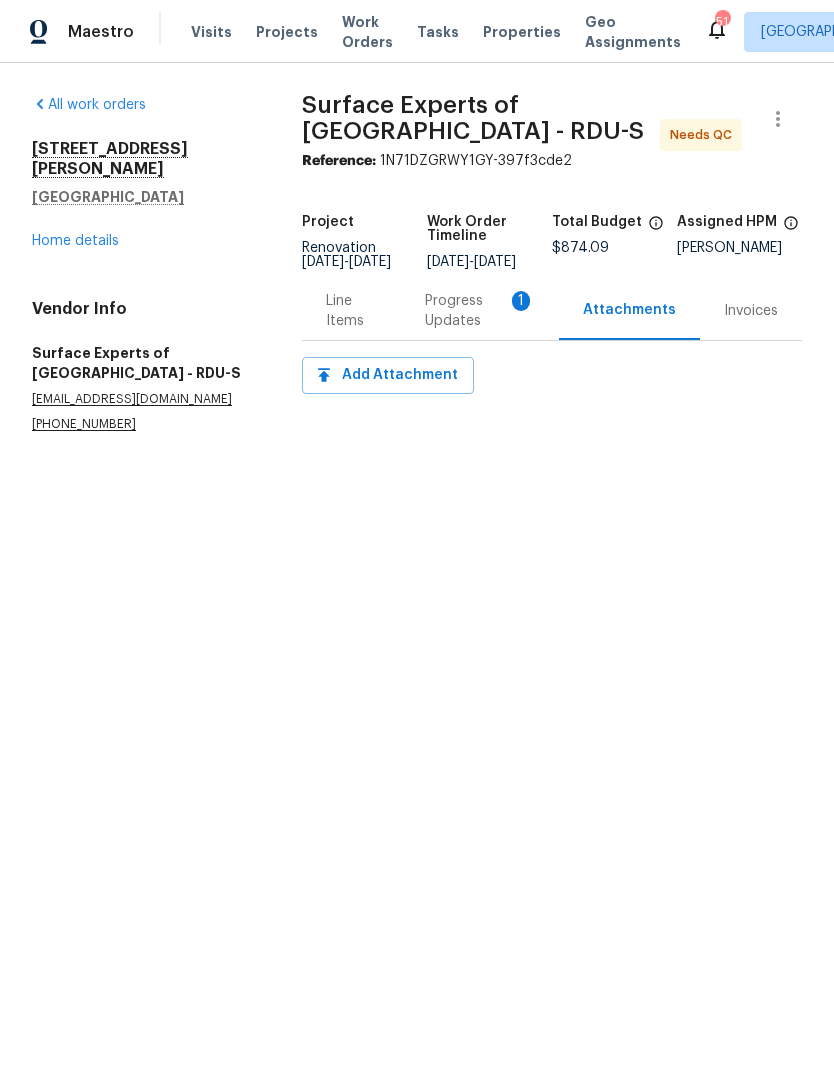 click on "Progress Updates 1" at bounding box center [480, 311] 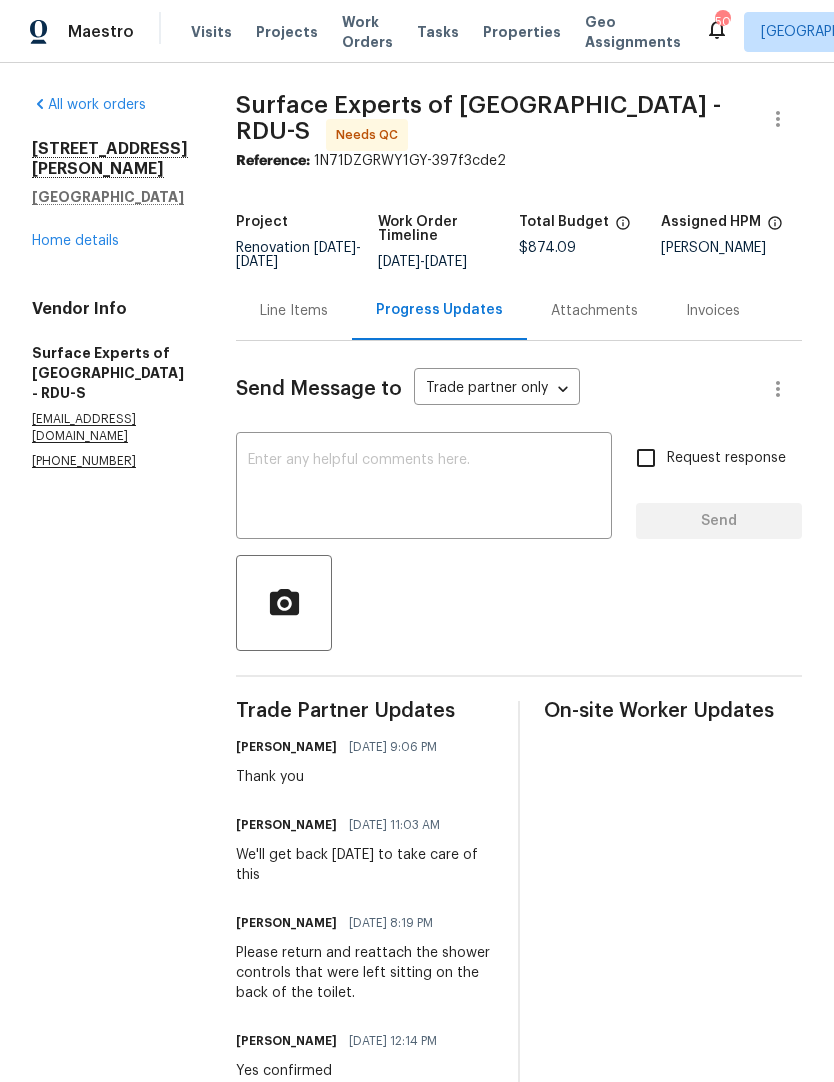 click on "Home details" at bounding box center (75, 241) 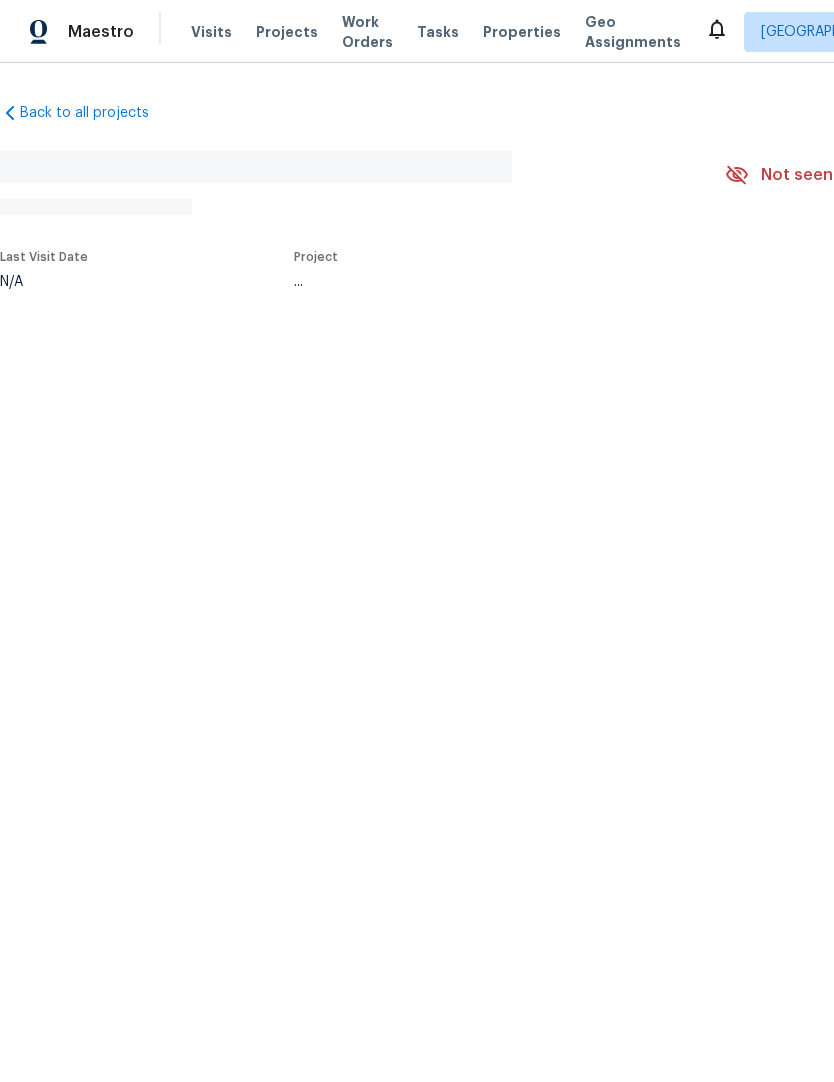 scroll, scrollTop: 0, scrollLeft: 0, axis: both 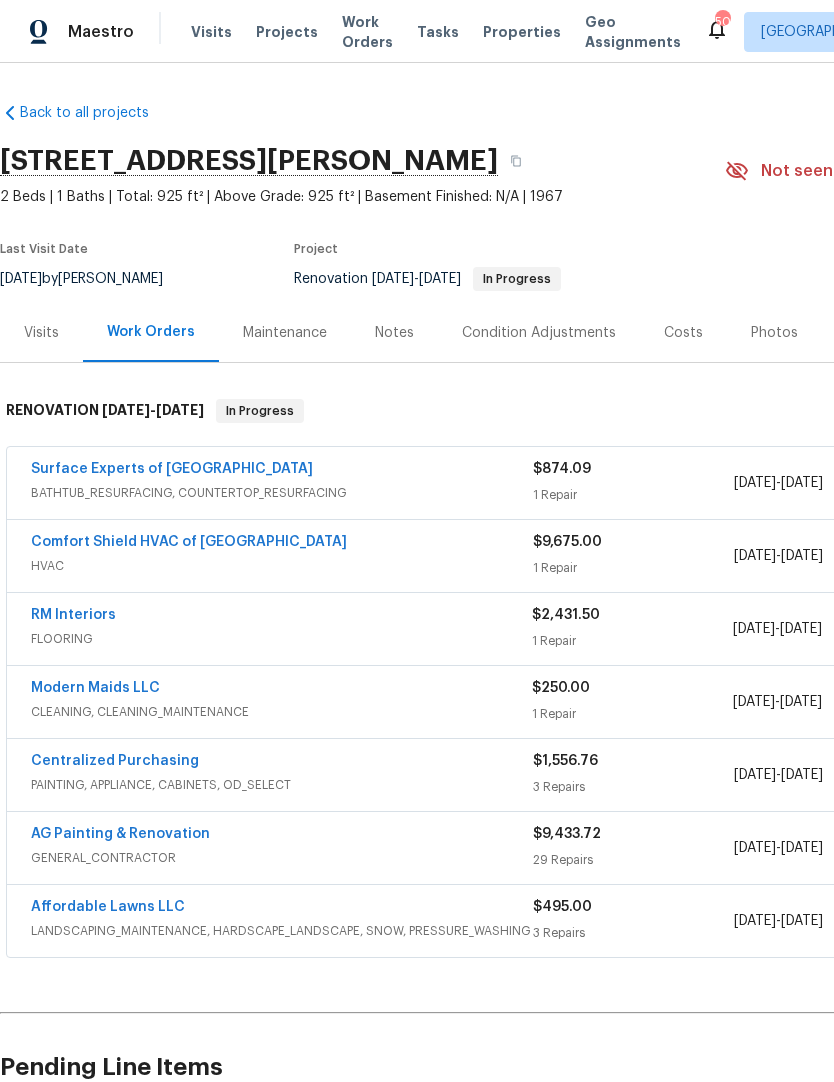 click on "Visits" at bounding box center [211, 32] 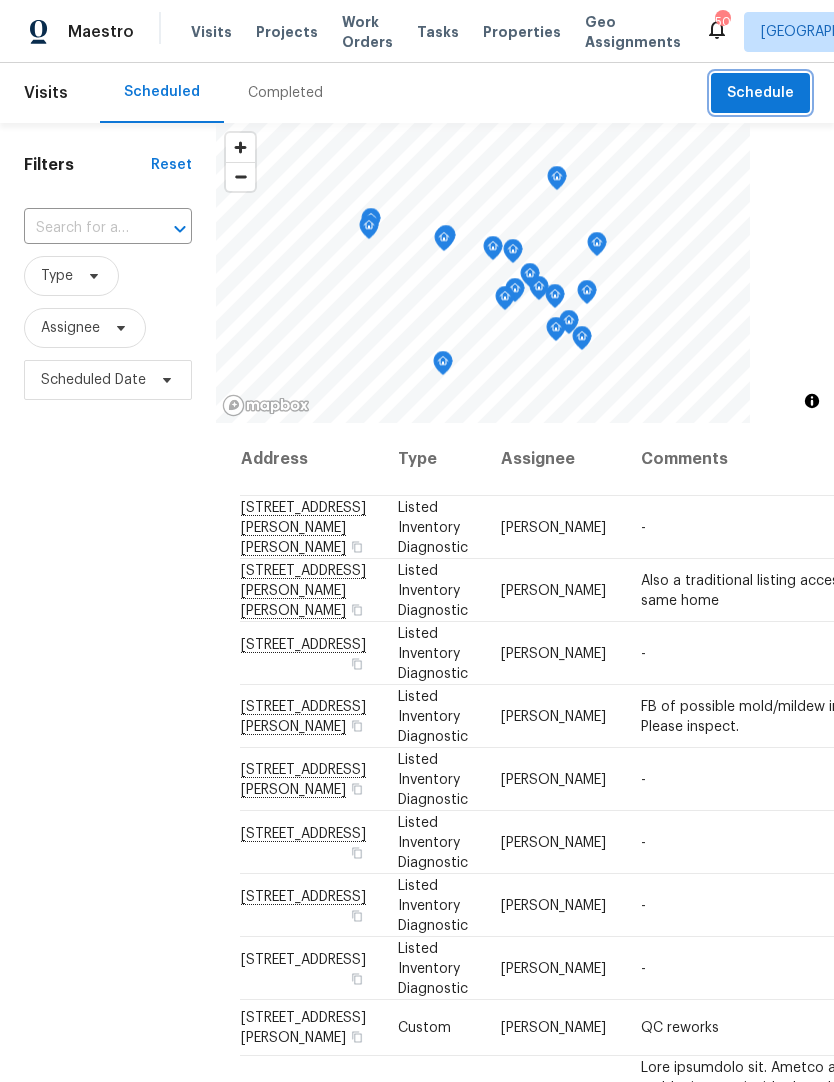 click on "Schedule" at bounding box center [760, 93] 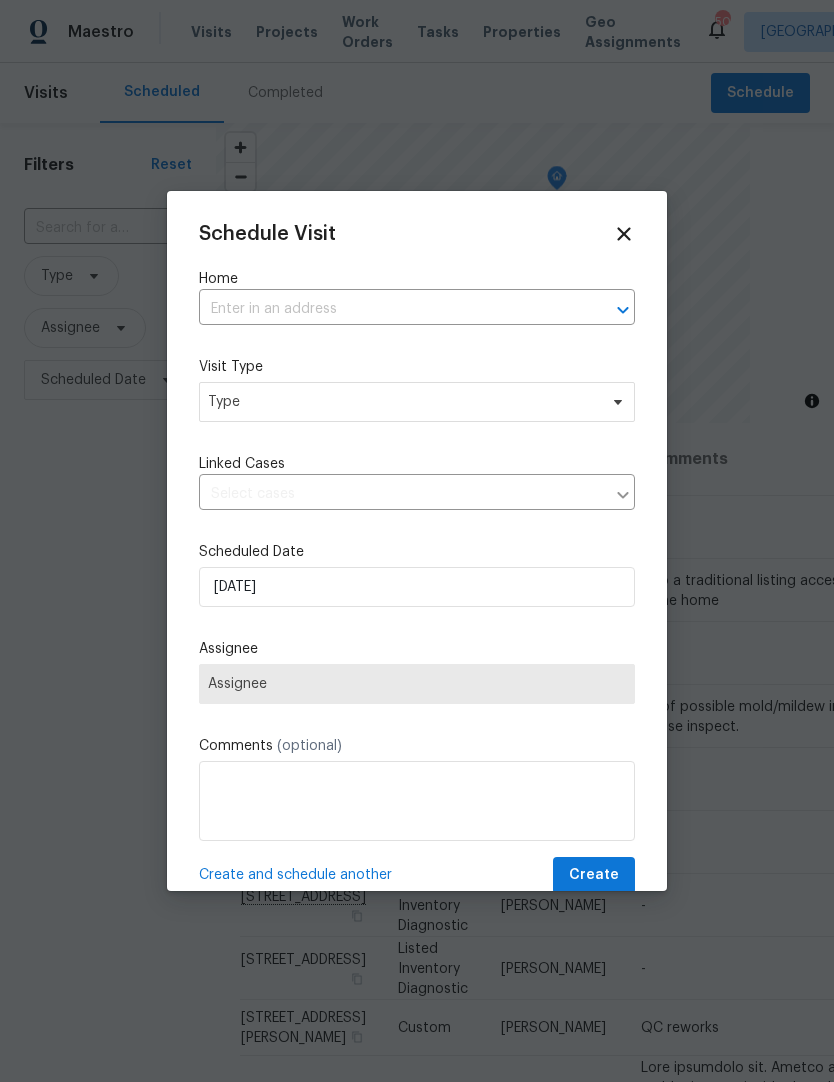 click at bounding box center (389, 309) 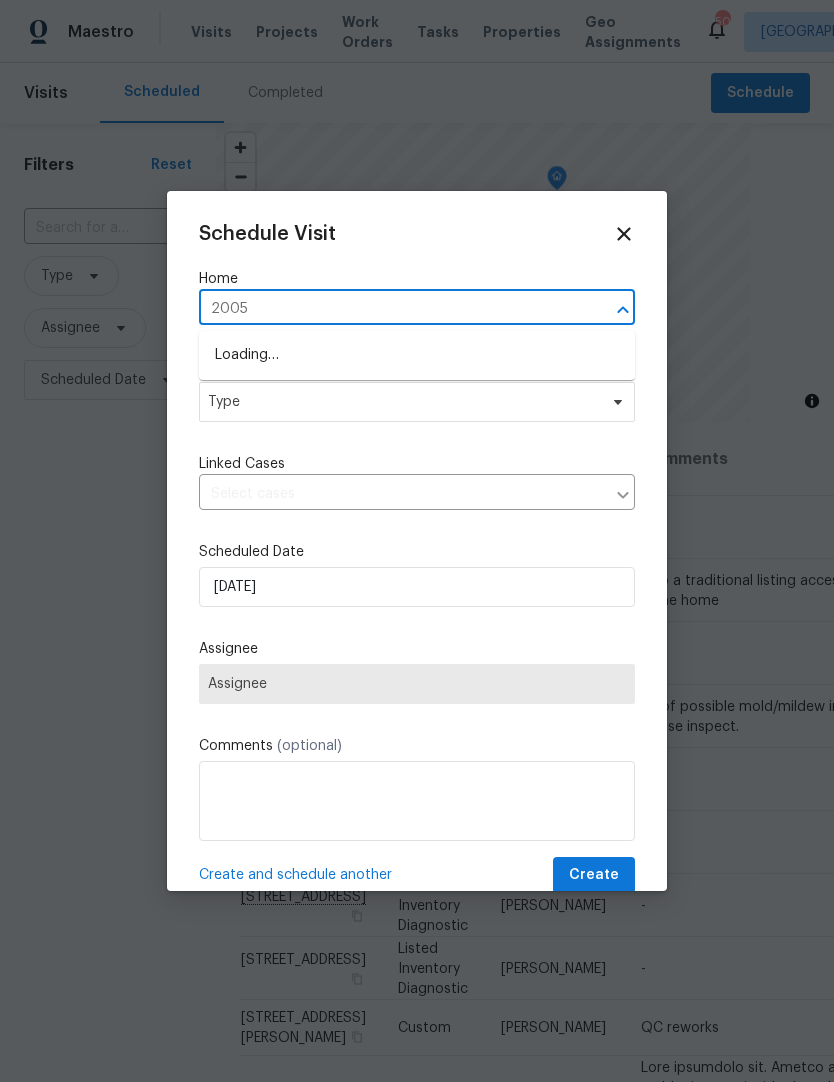 type on "2005" 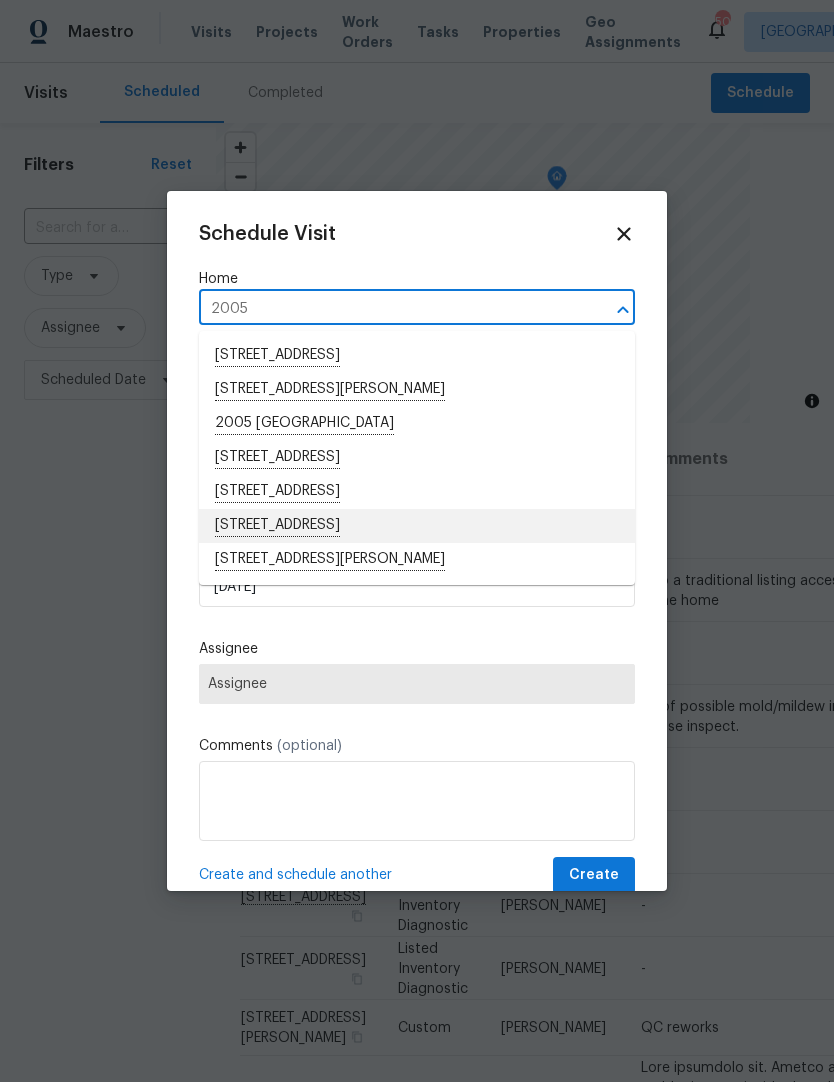 click on "[STREET_ADDRESS]" at bounding box center [417, 526] 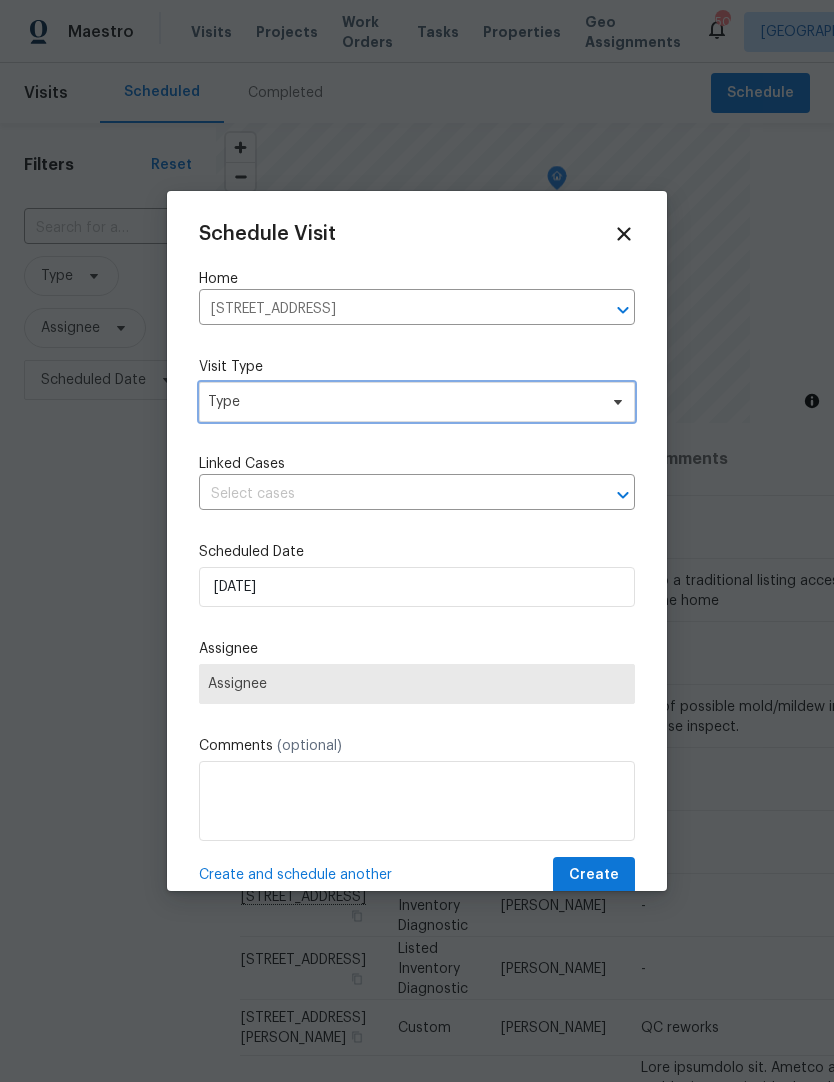 click on "Type" at bounding box center [417, 402] 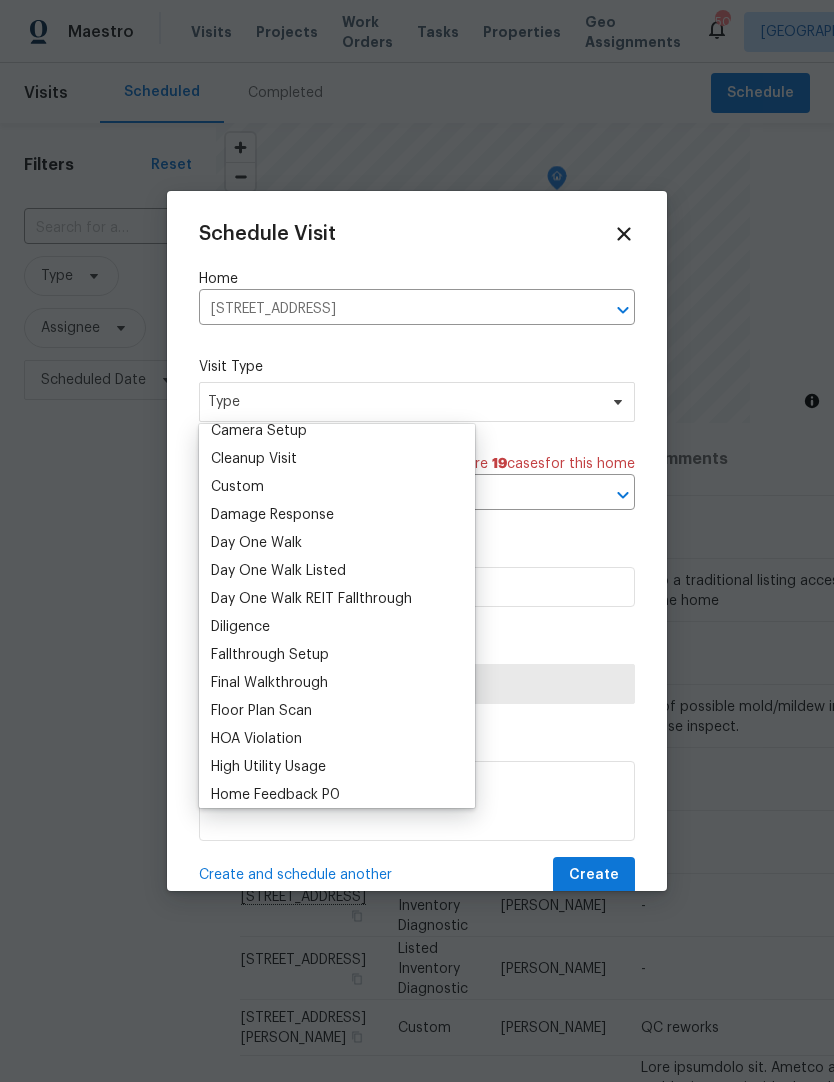 scroll, scrollTop: 271, scrollLeft: 0, axis: vertical 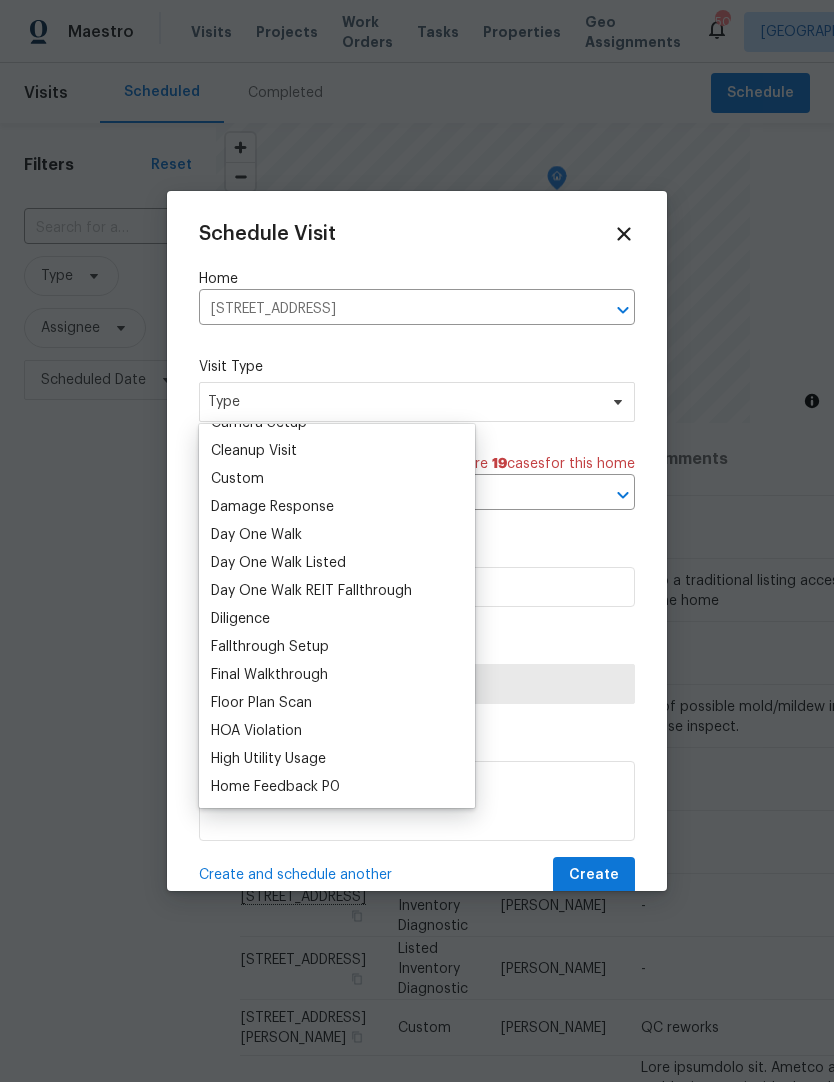 click on "Day One Walk" at bounding box center [256, 535] 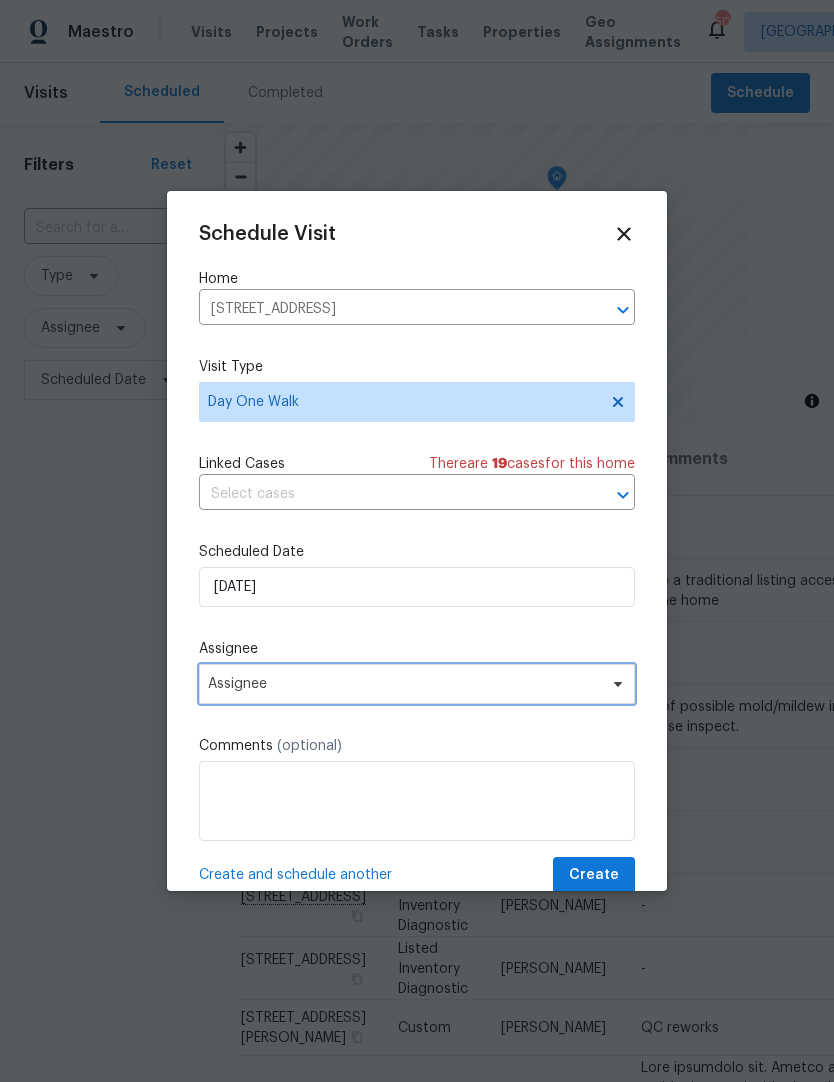 click on "Assignee" at bounding box center [417, 684] 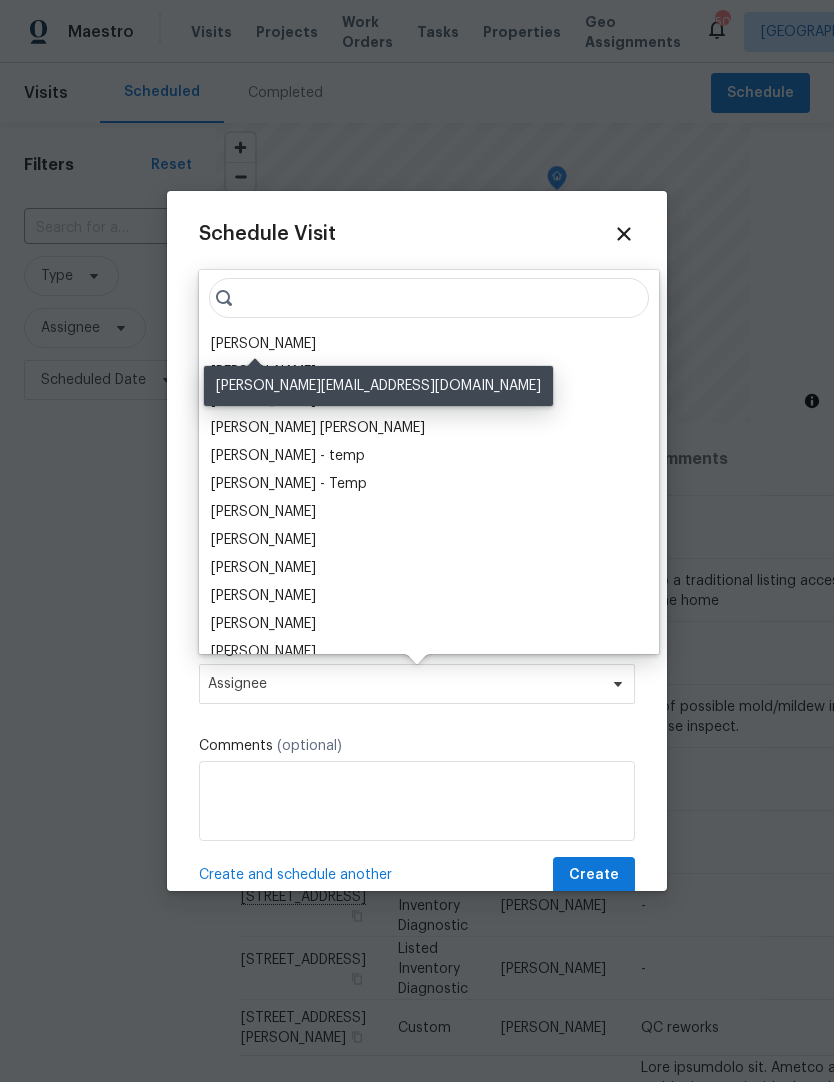 click on "[PERSON_NAME]" at bounding box center (263, 344) 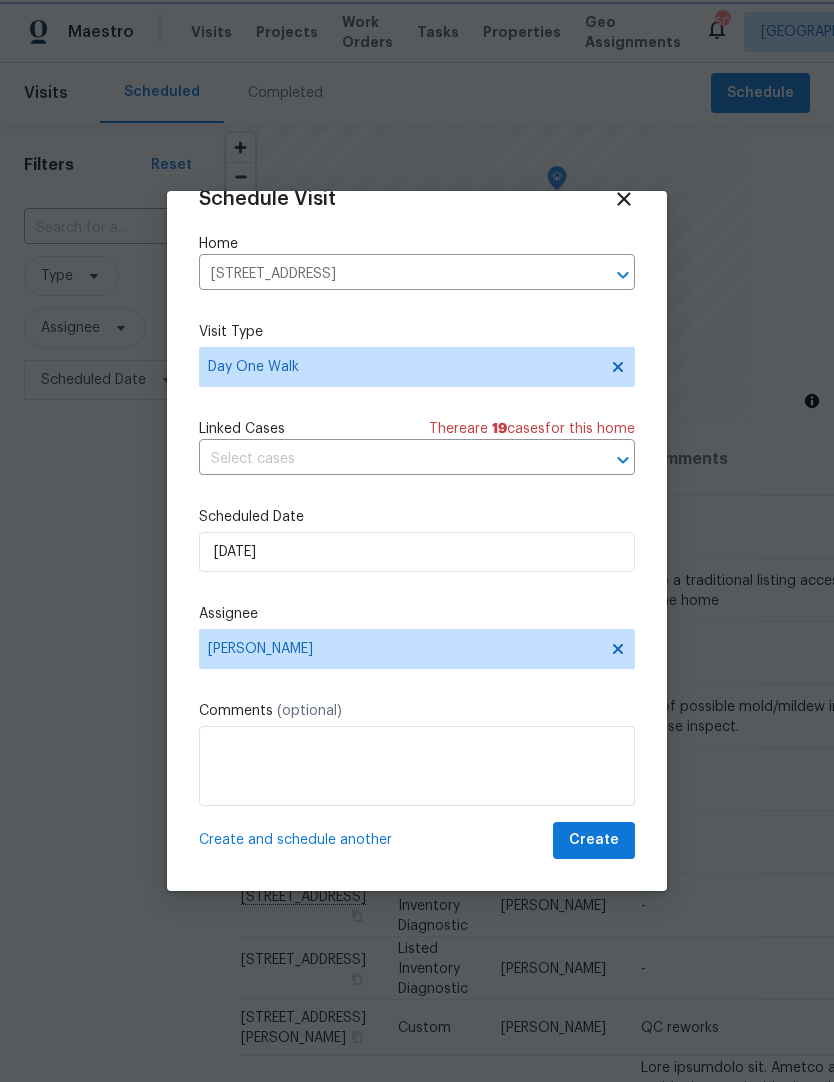scroll, scrollTop: 39, scrollLeft: 0, axis: vertical 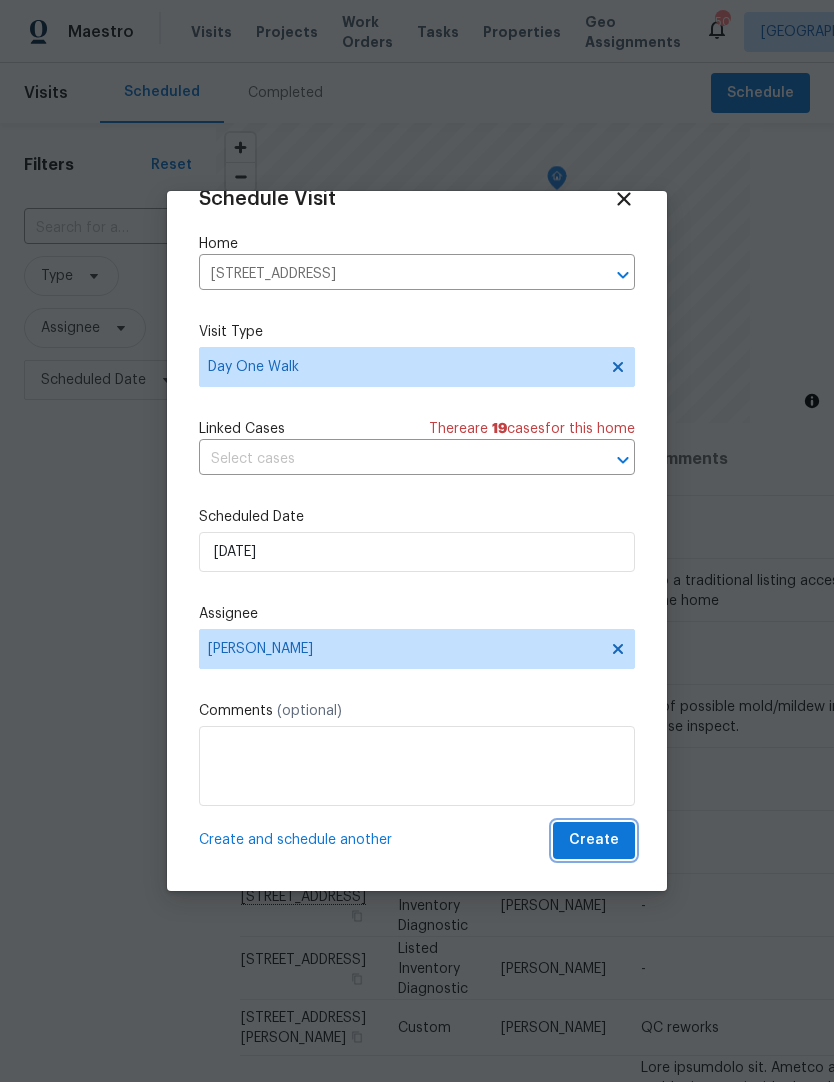click on "Create" at bounding box center [594, 840] 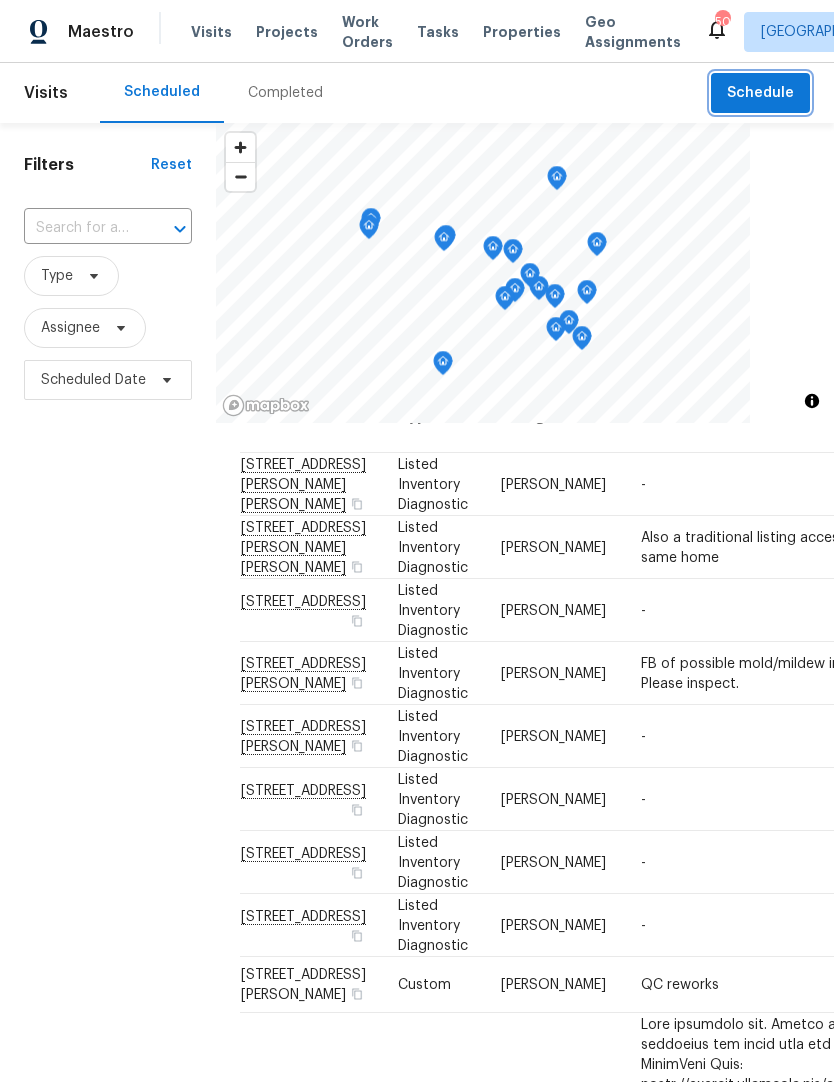 scroll, scrollTop: 16, scrollLeft: 11, axis: both 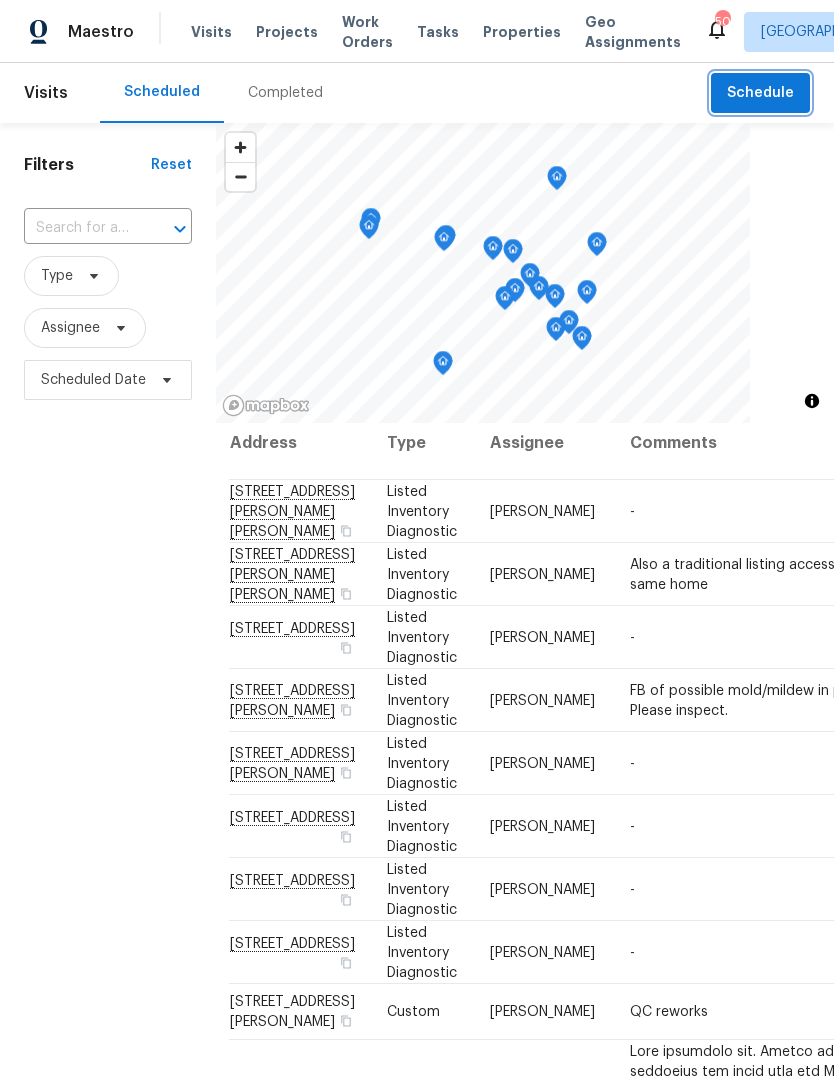 click on "Schedule" at bounding box center [760, 93] 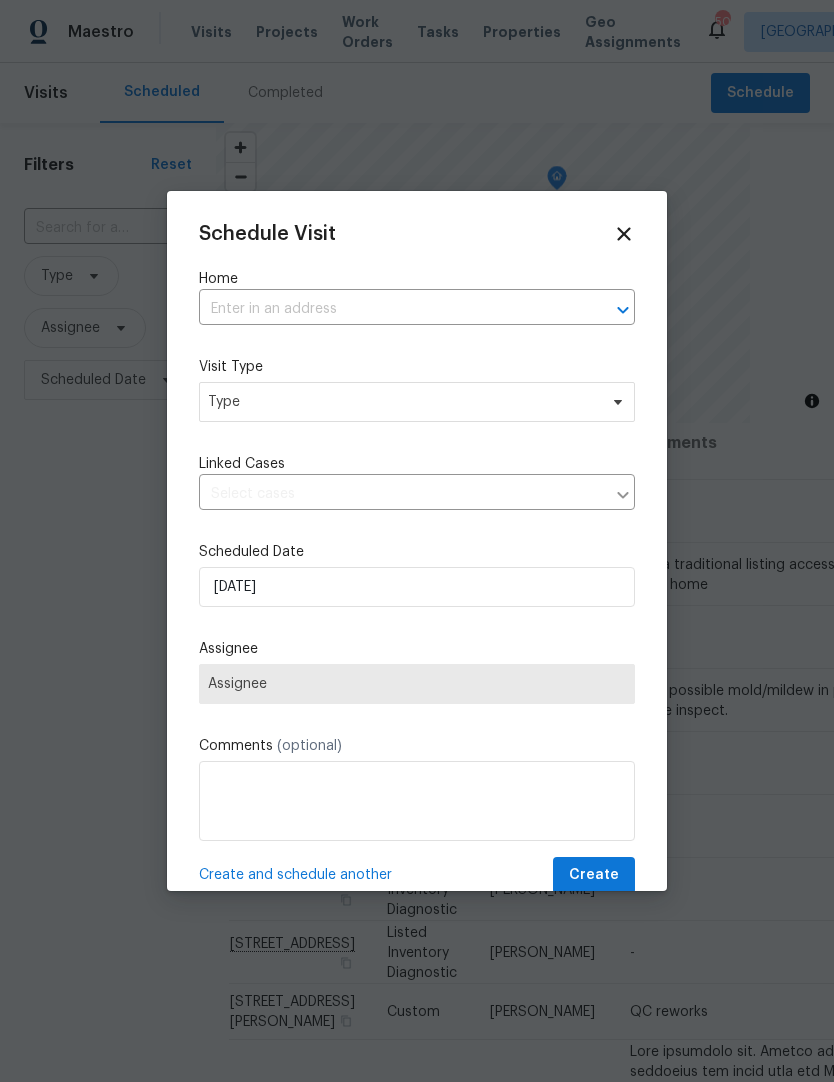 click at bounding box center [417, 541] 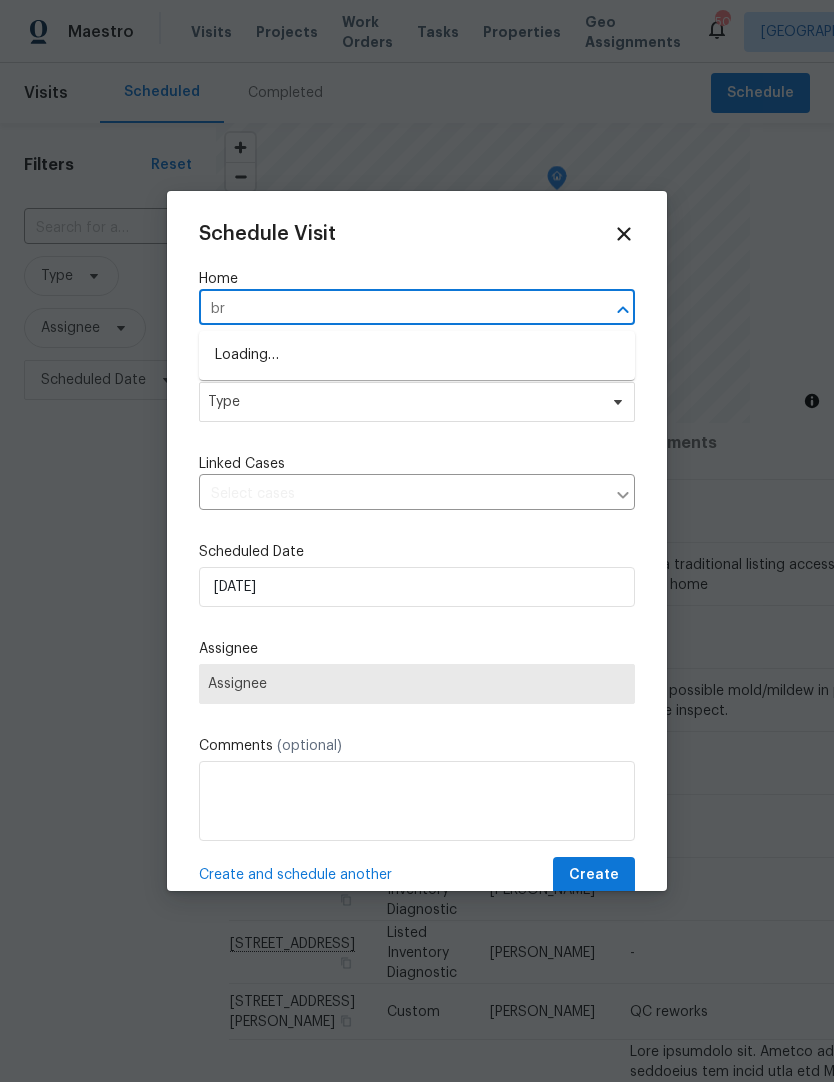 type on "b" 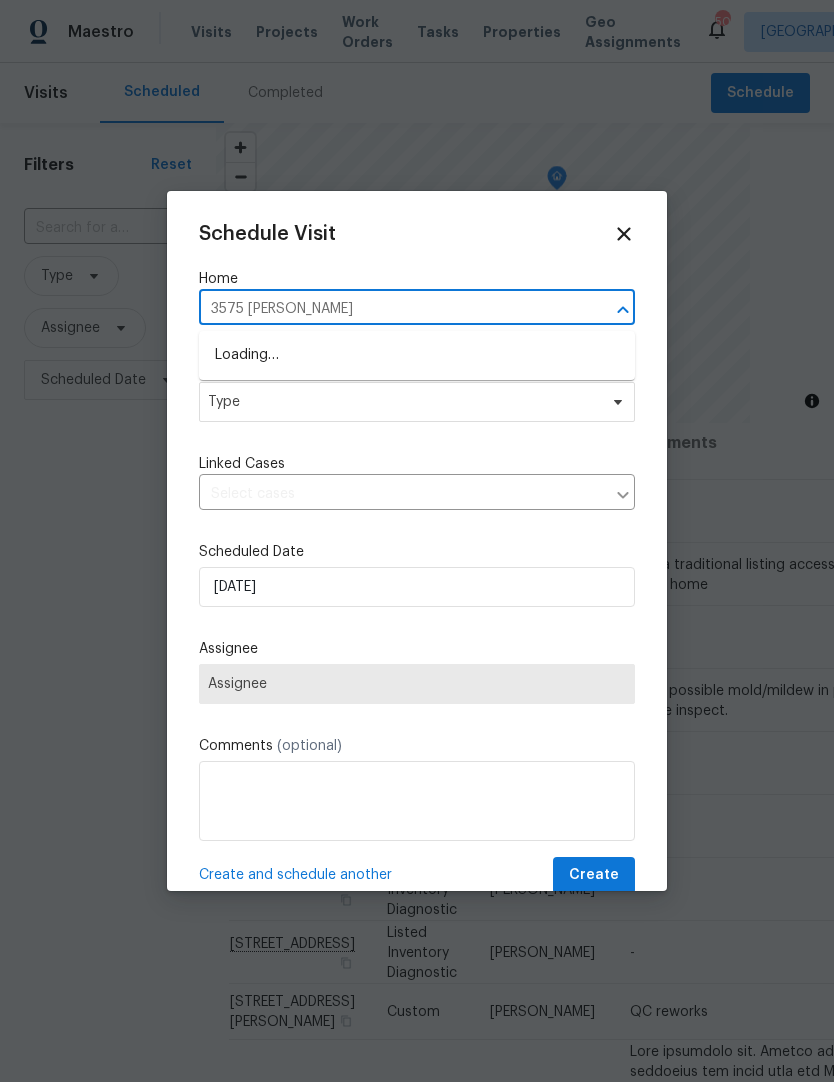 type on "3575 [PERSON_NAME]" 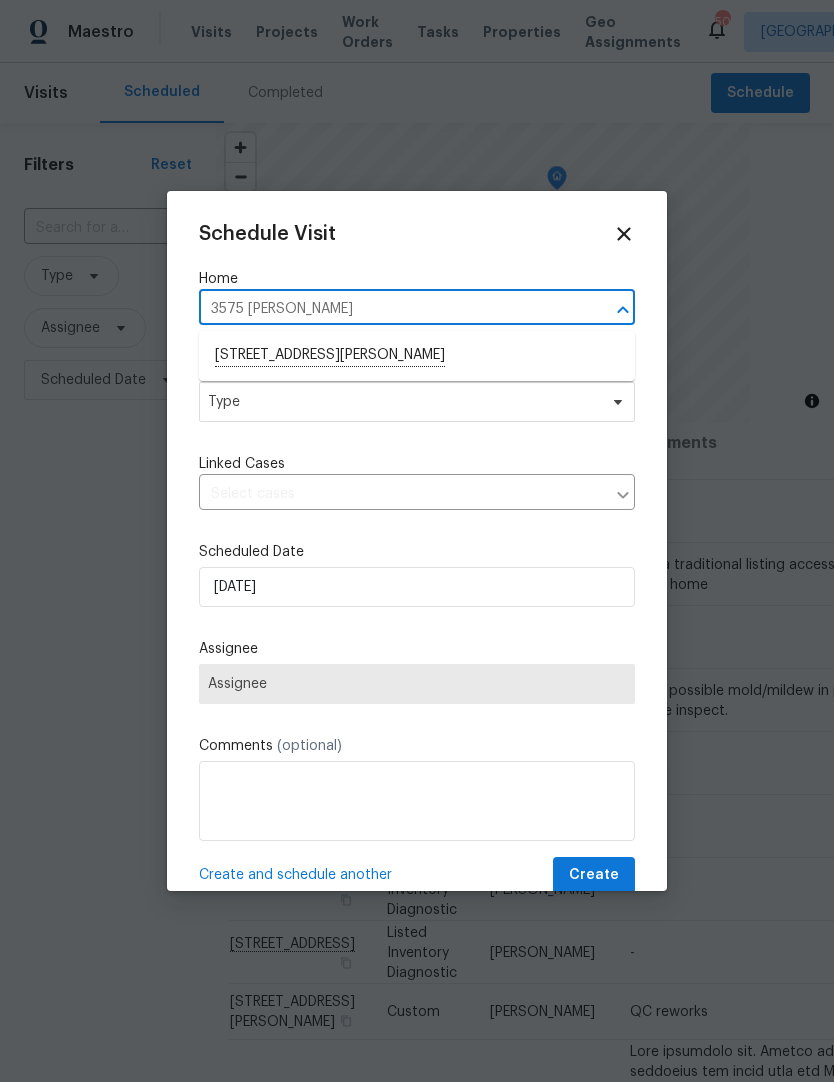 click on "[STREET_ADDRESS][PERSON_NAME]" at bounding box center [417, 356] 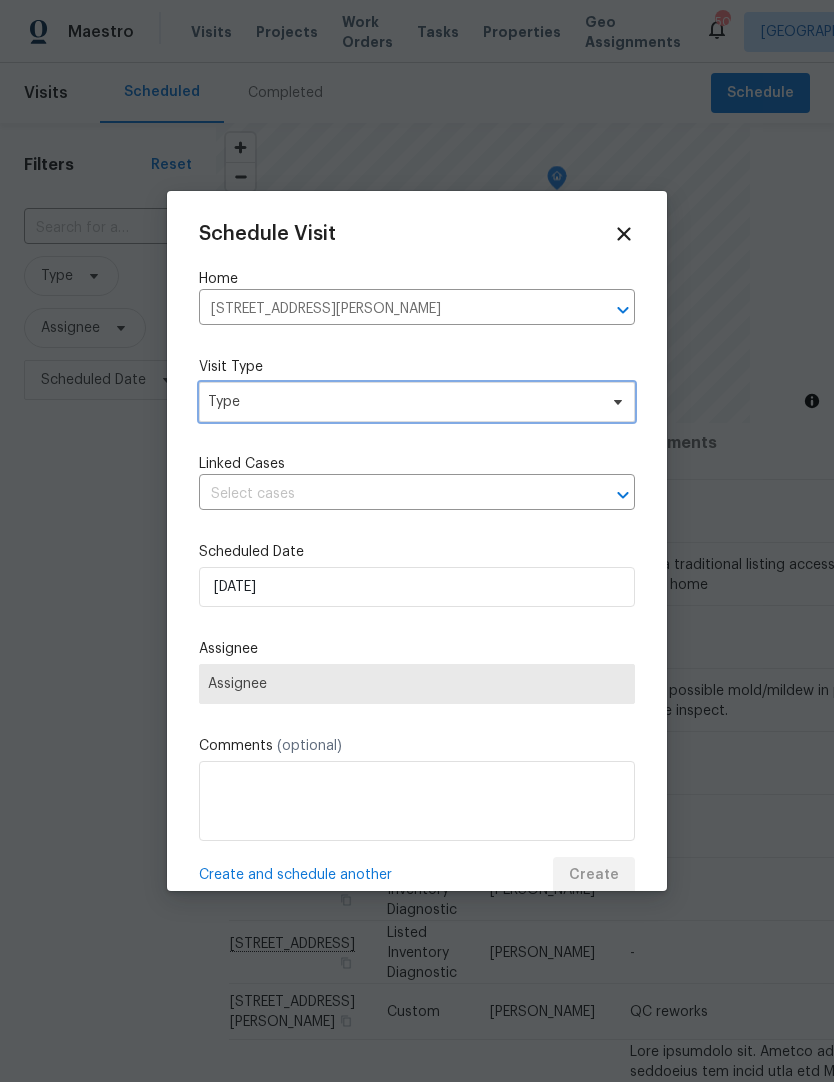 click on "Type" at bounding box center [402, 402] 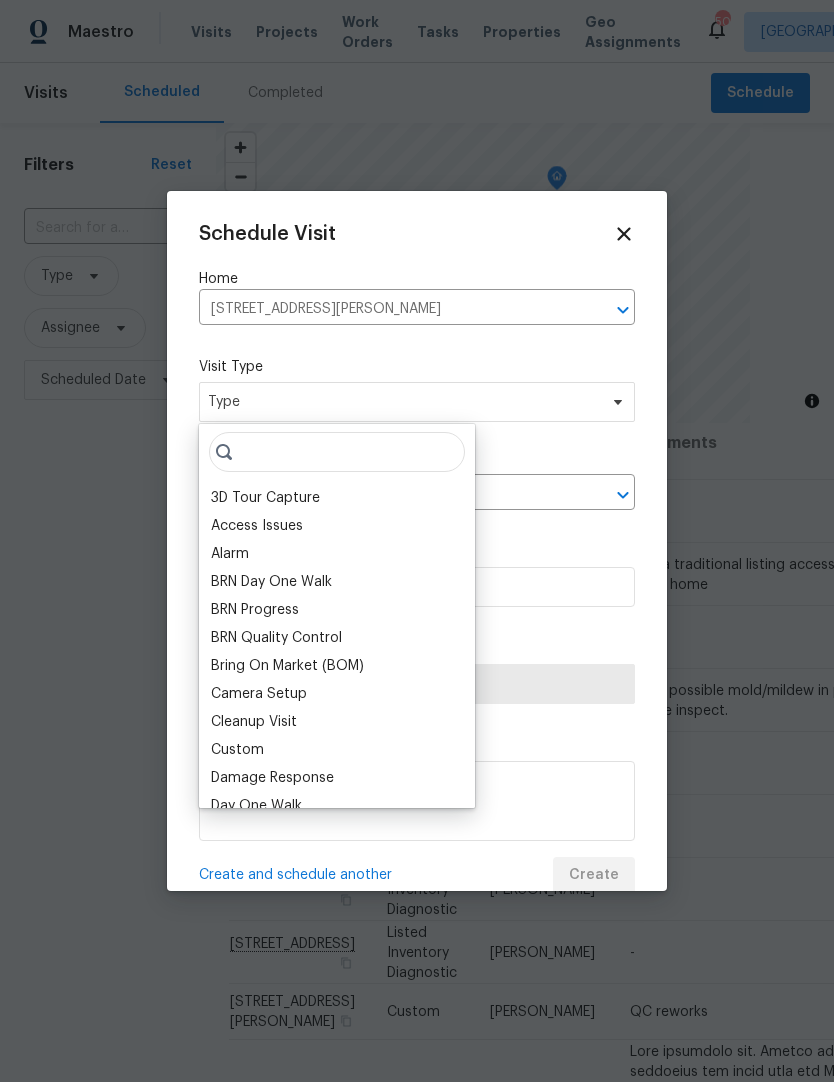 click on "Access Issues" at bounding box center [257, 526] 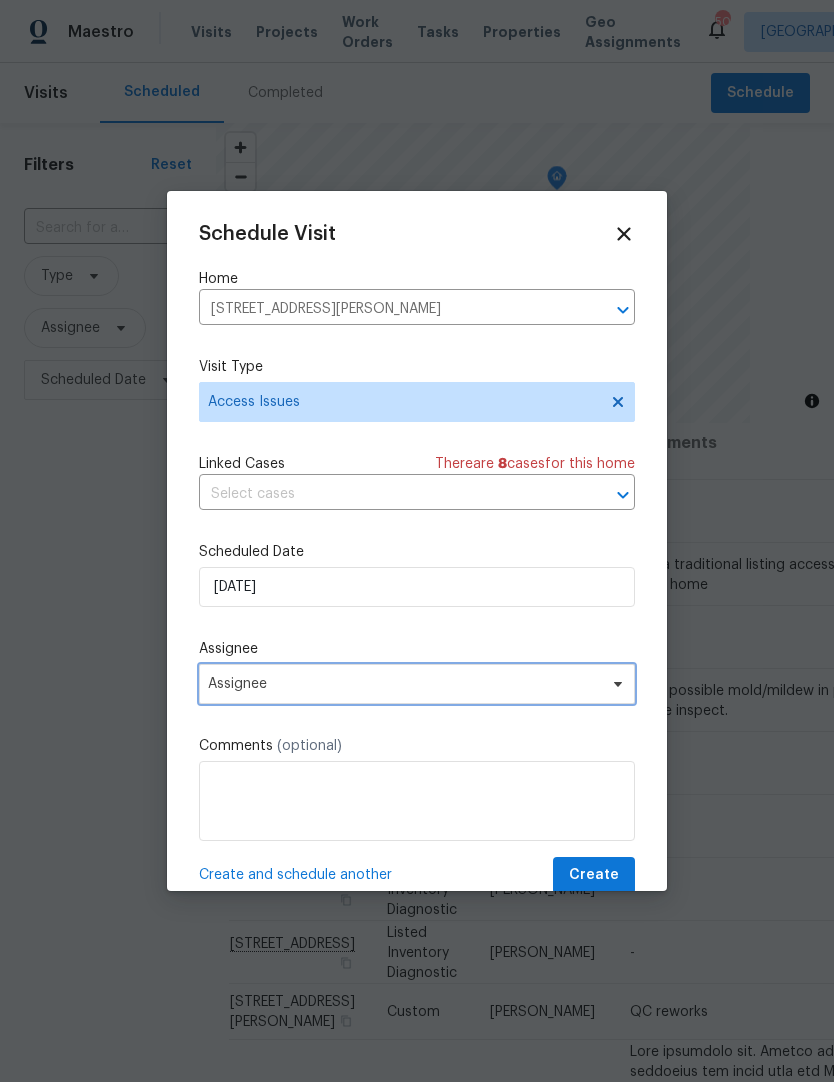 click on "Assignee" at bounding box center (404, 684) 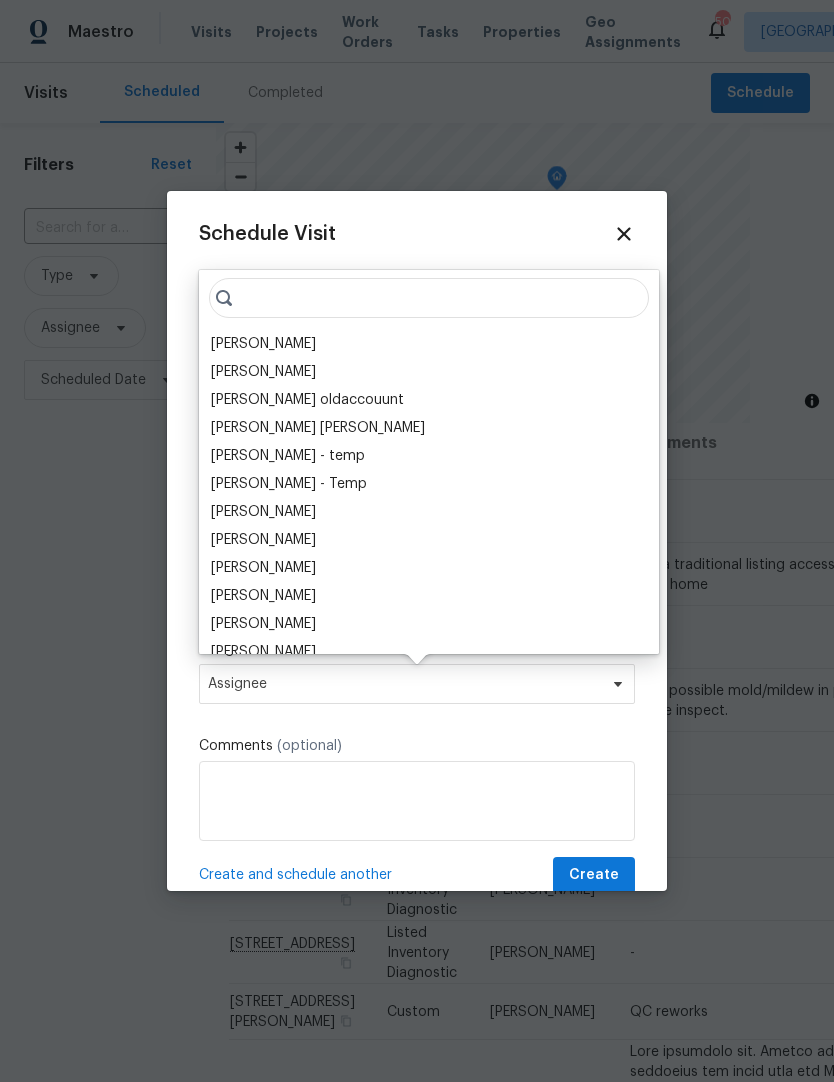 click on "[PERSON_NAME]" at bounding box center (263, 344) 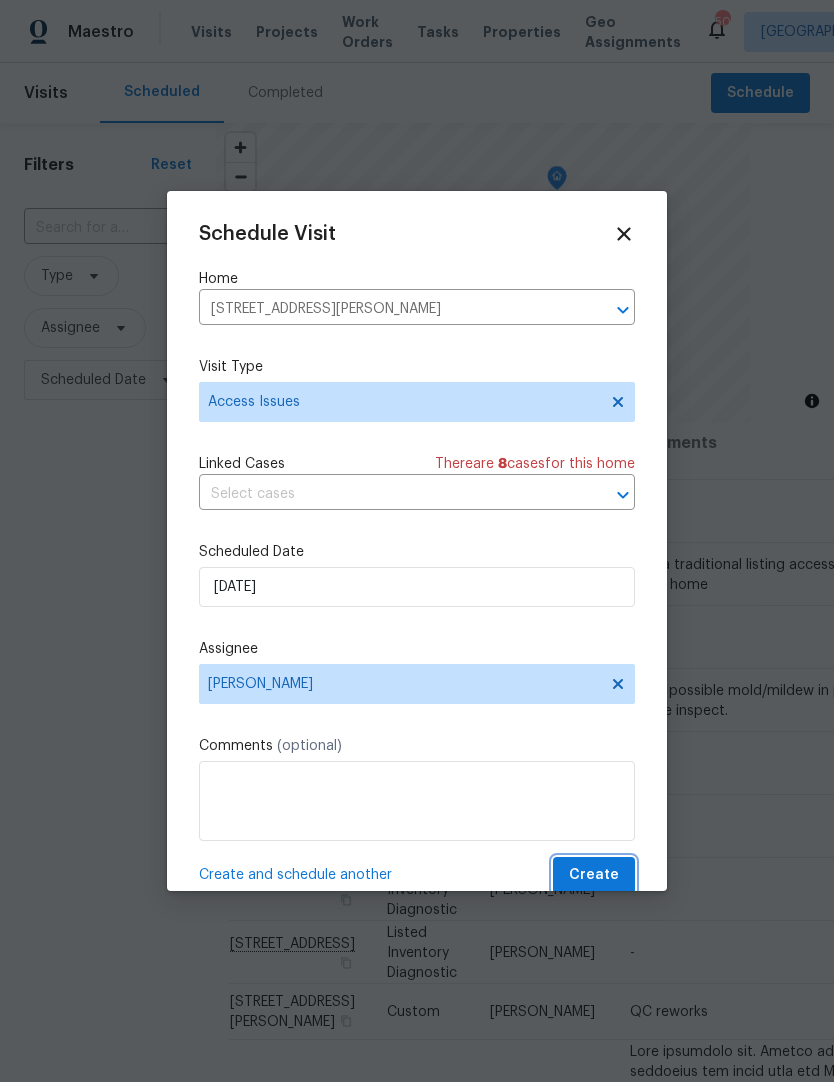 click on "Create" at bounding box center [594, 875] 